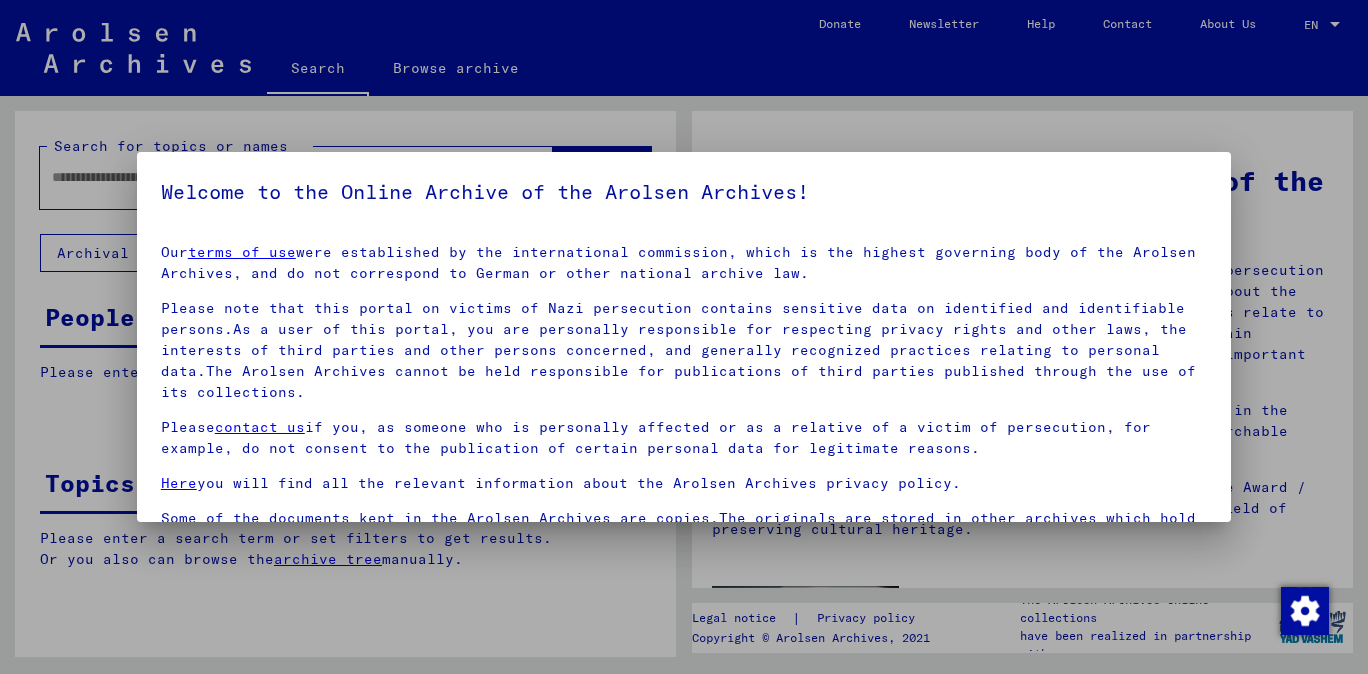 scroll, scrollTop: 0, scrollLeft: 0, axis: both 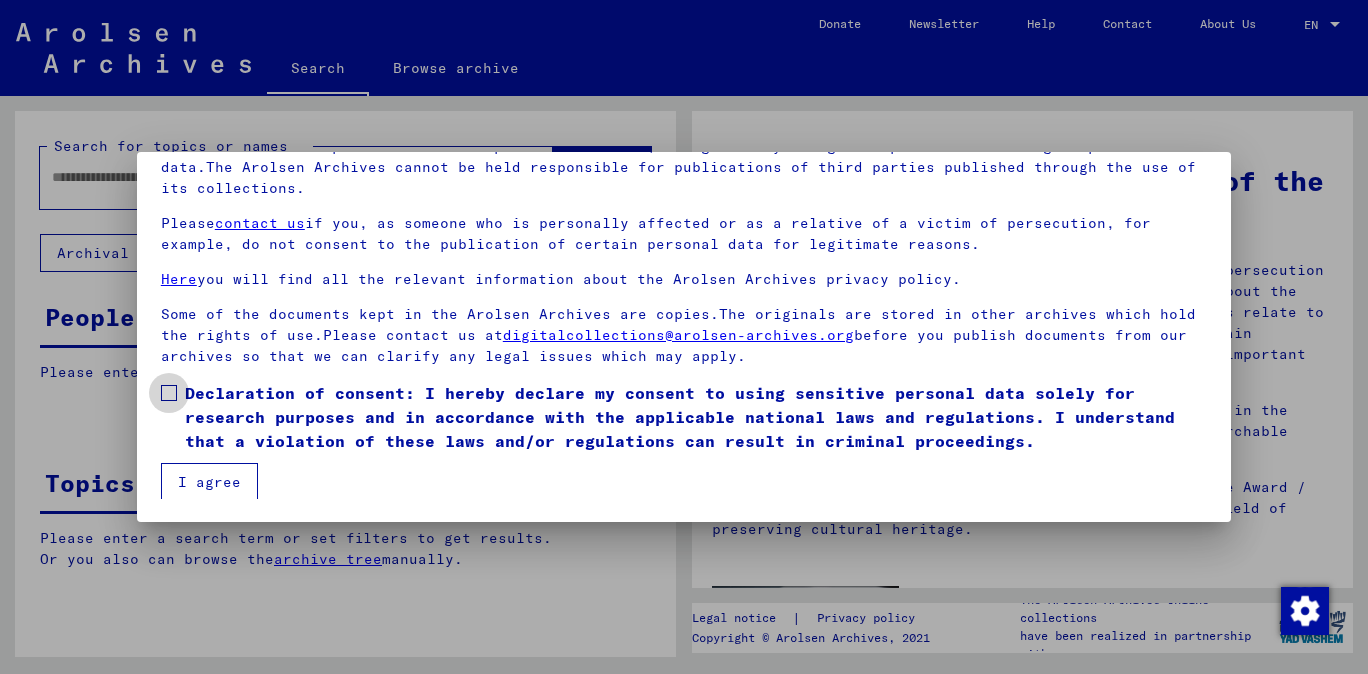 click at bounding box center (169, 393) 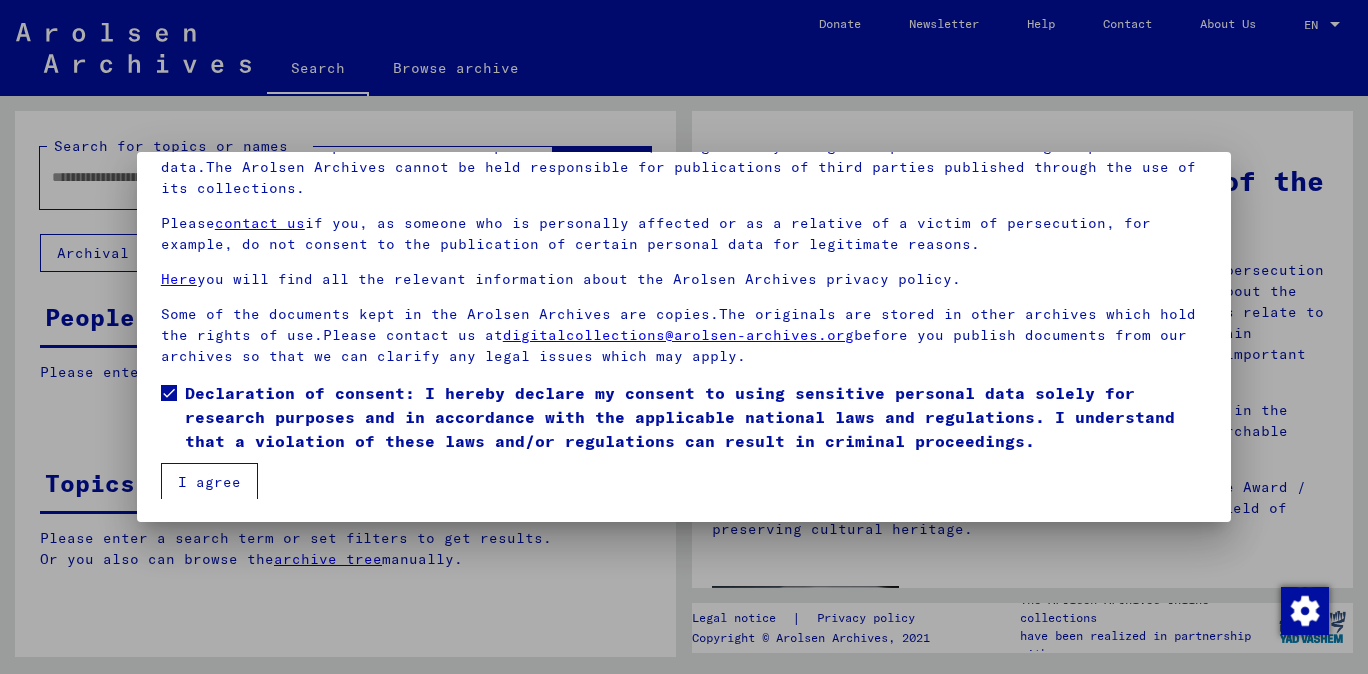 click on "I agree" at bounding box center [209, 482] 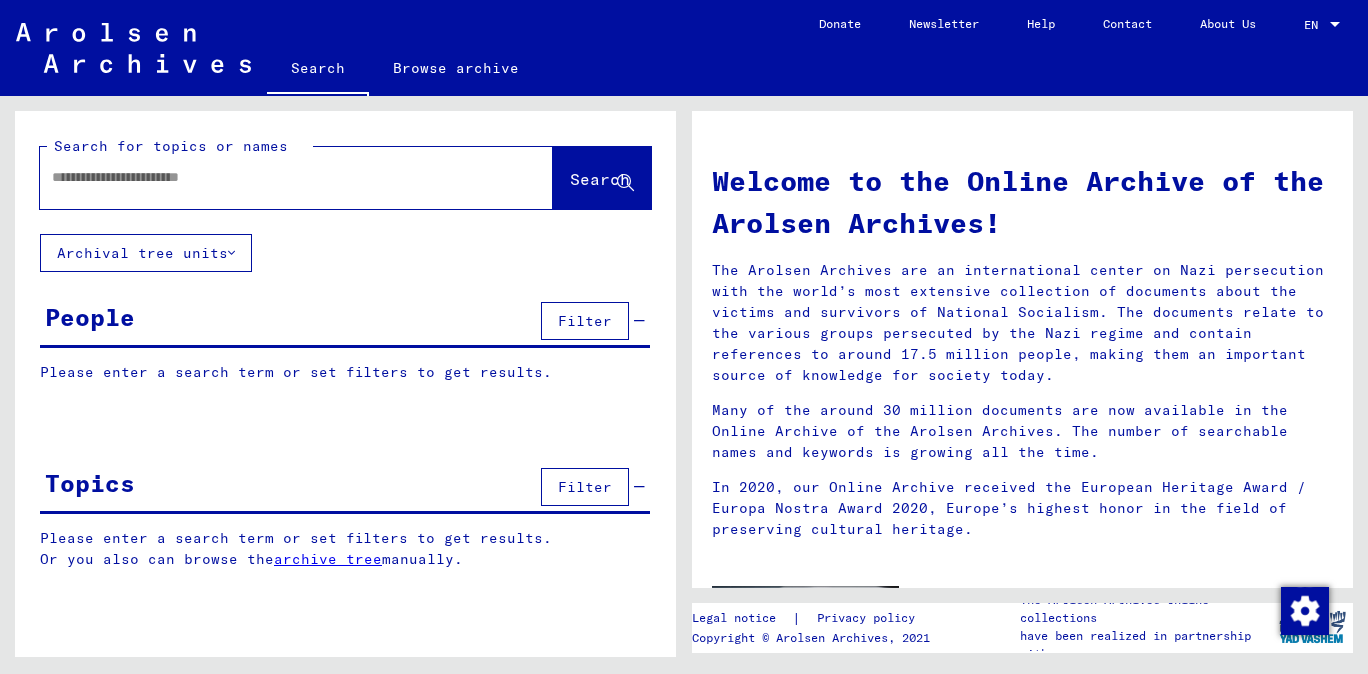 click at bounding box center (272, 177) 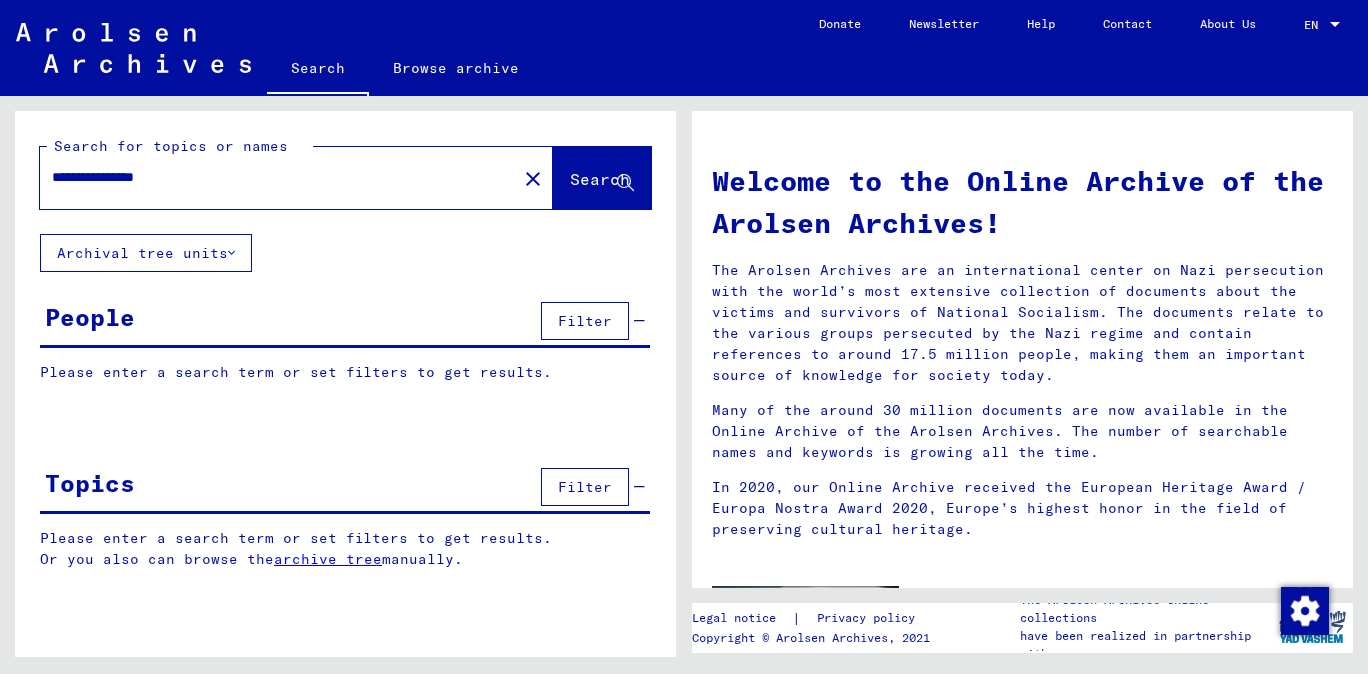 type on "**********" 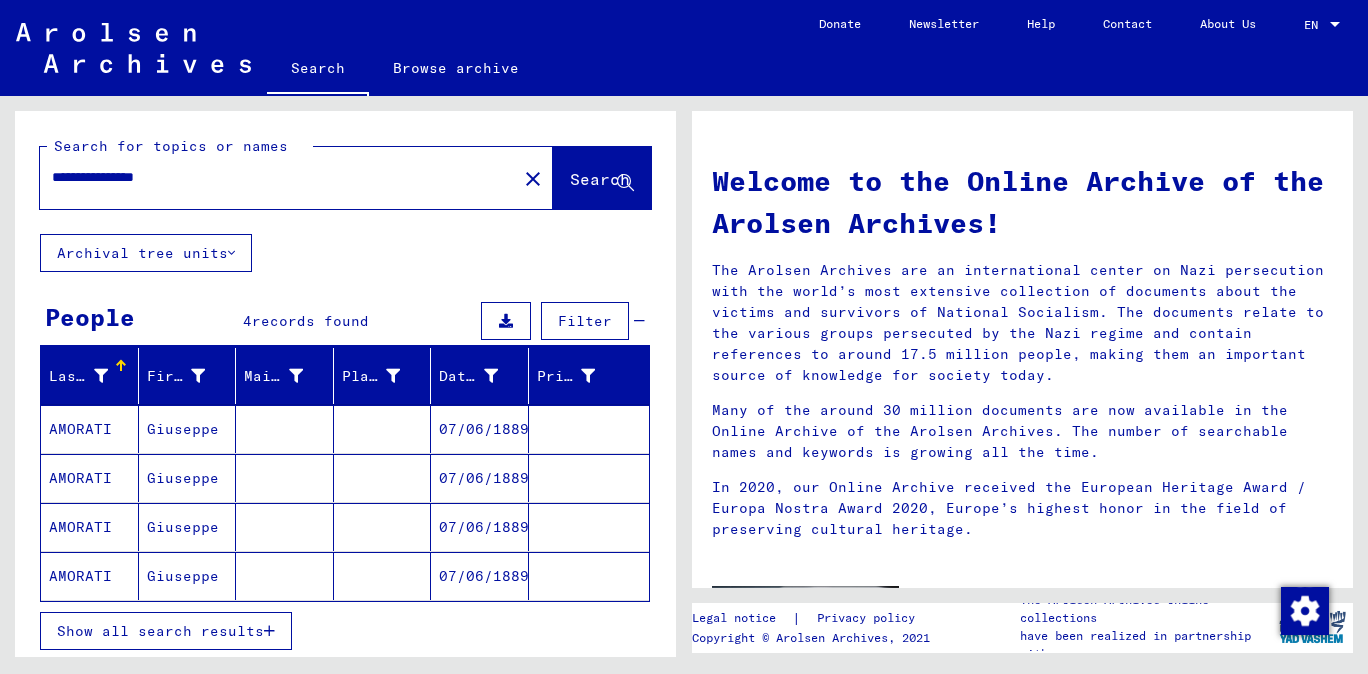 click on "AMORATI" at bounding box center (90, 478) 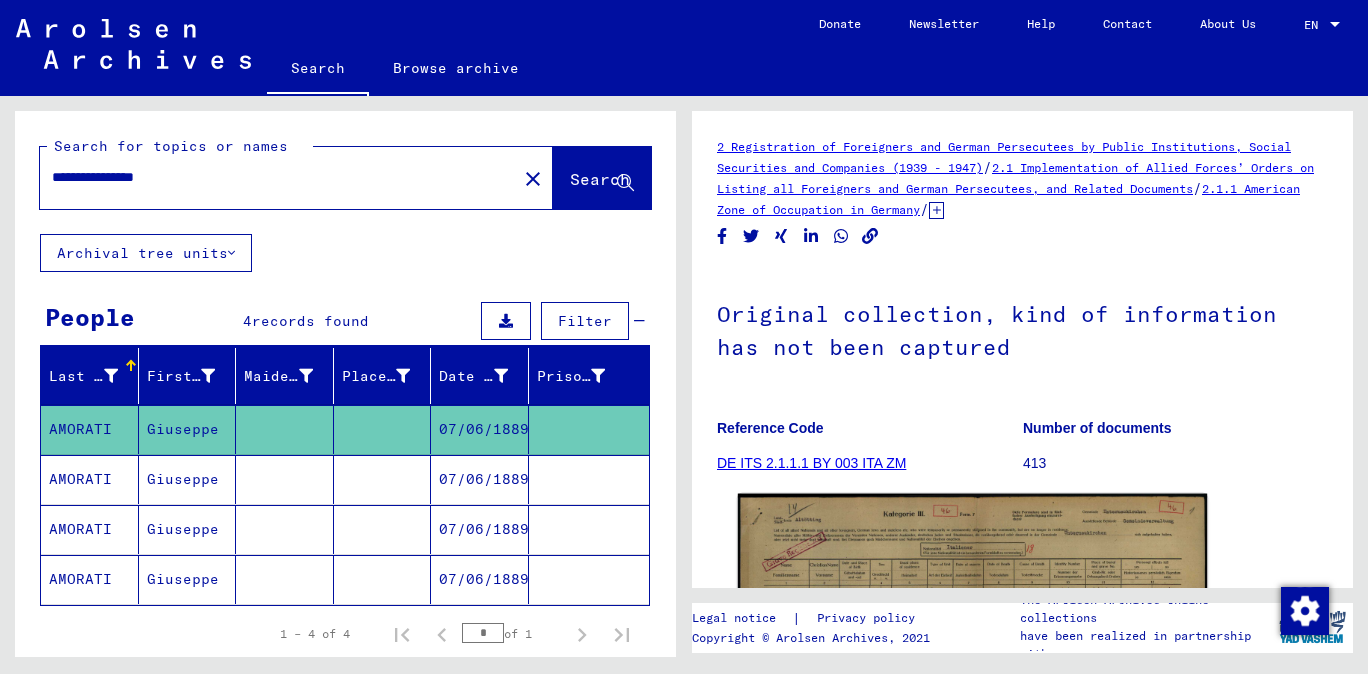 click 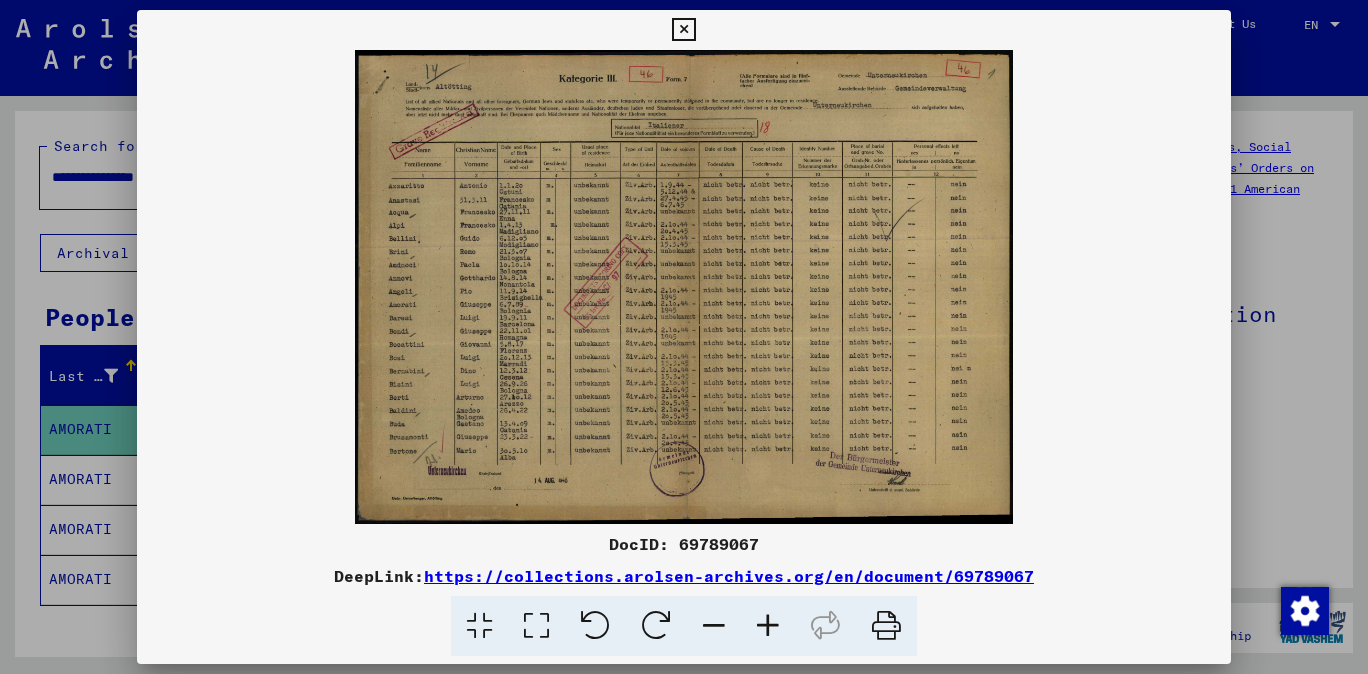 click at bounding box center [768, 626] 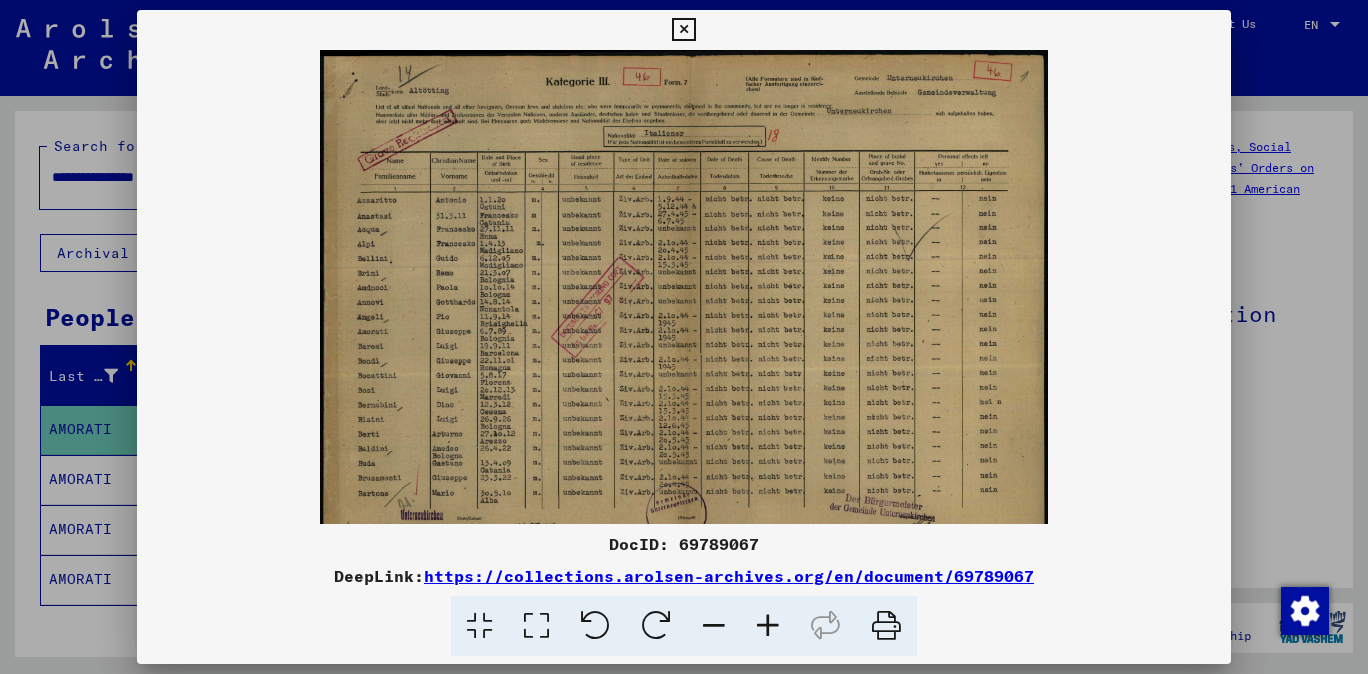 click at bounding box center (768, 626) 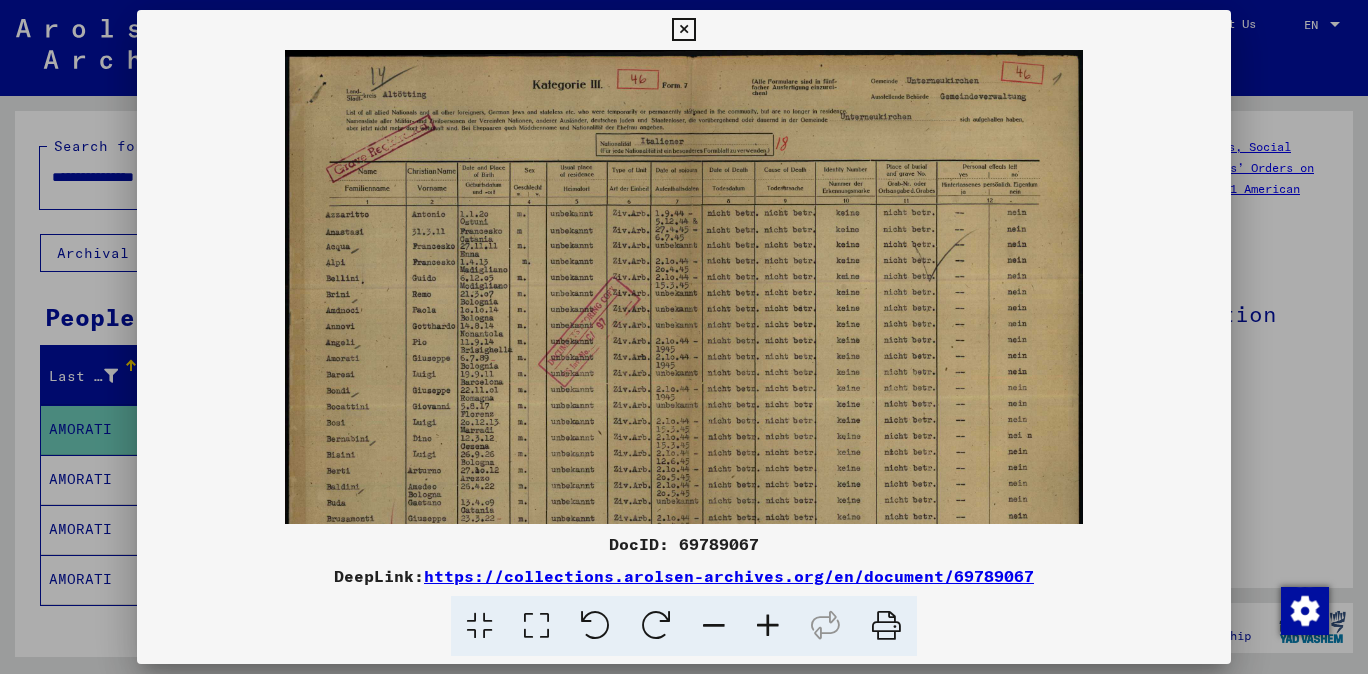 click at bounding box center [768, 626] 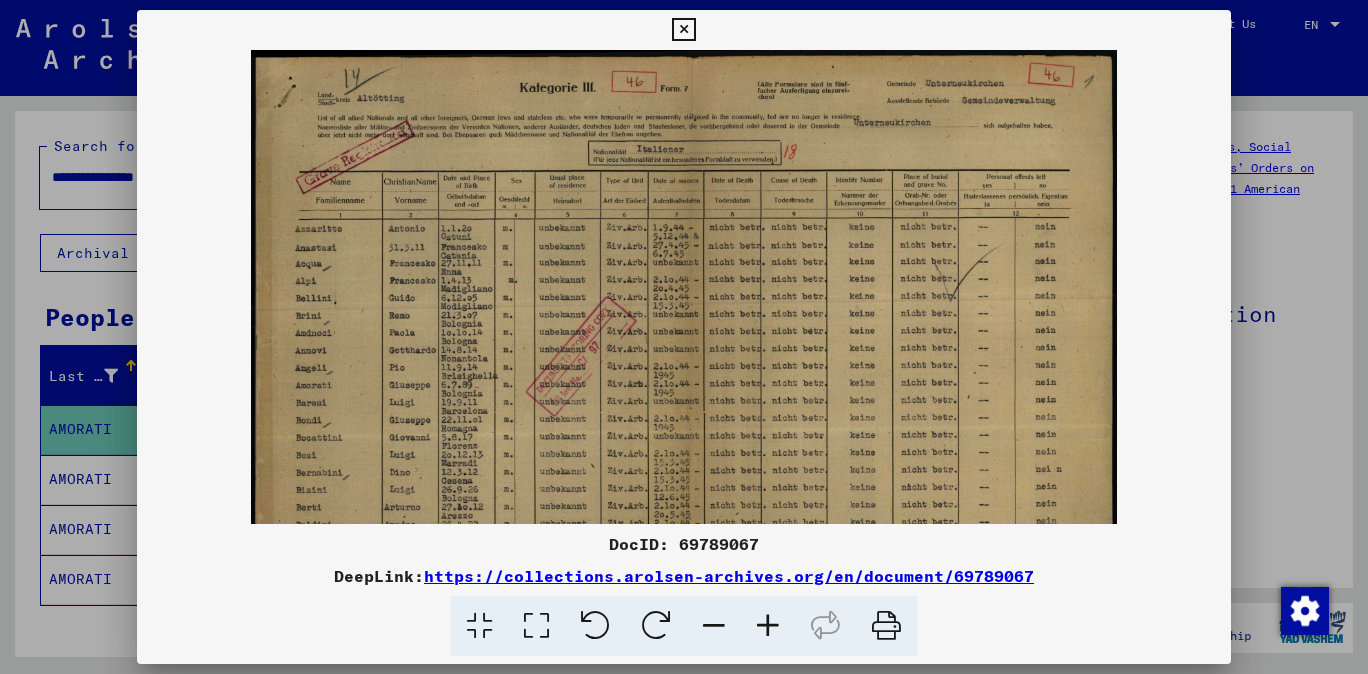 click at bounding box center (768, 626) 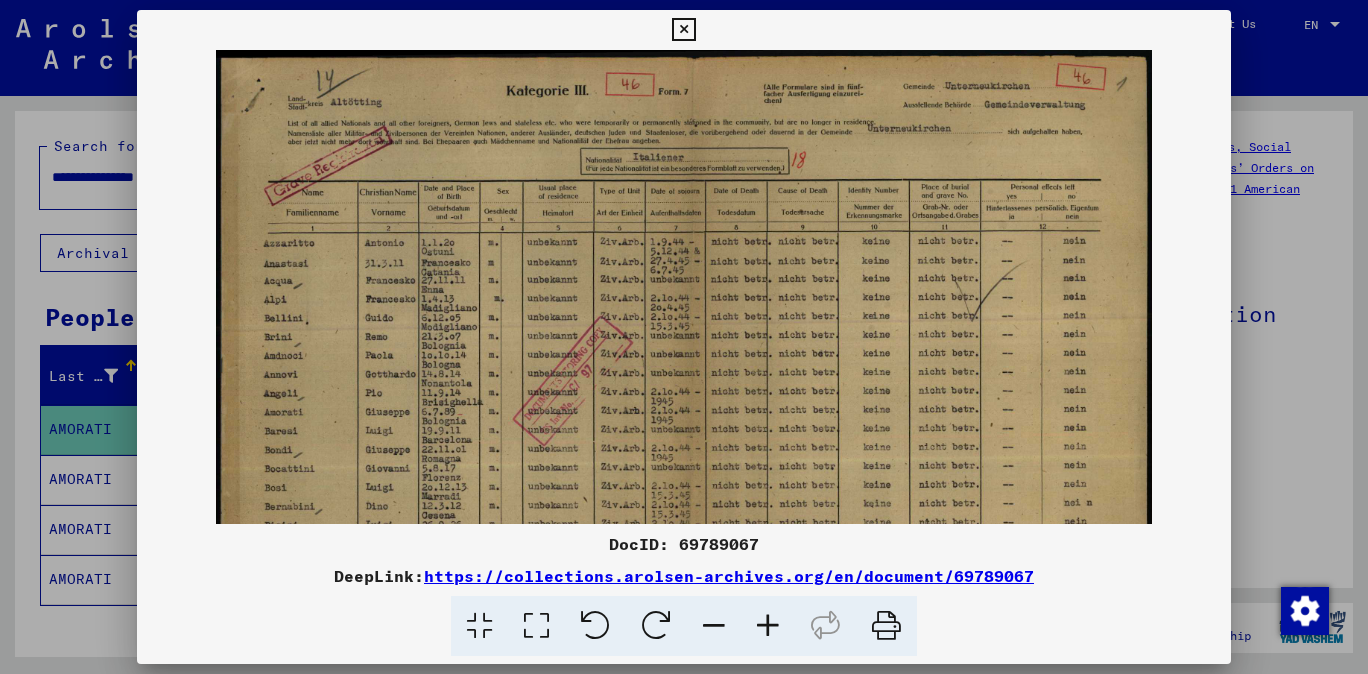 click at bounding box center [768, 626] 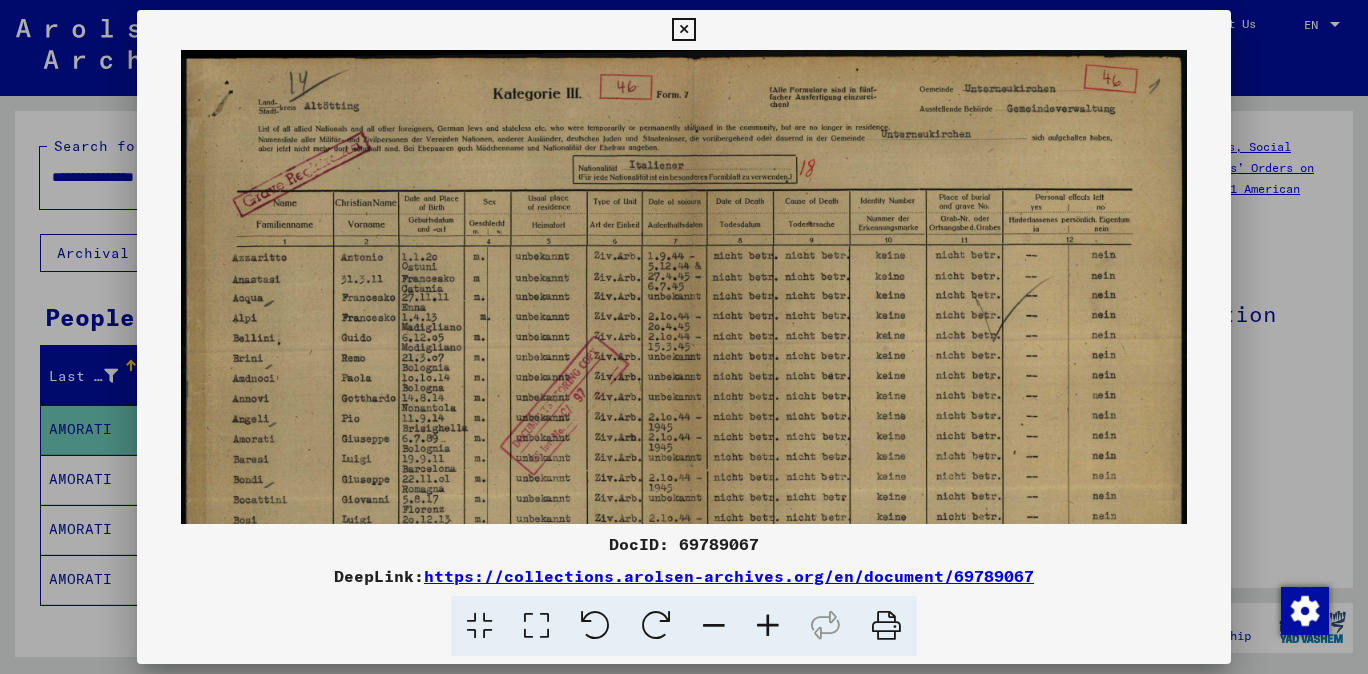 click at bounding box center (768, 626) 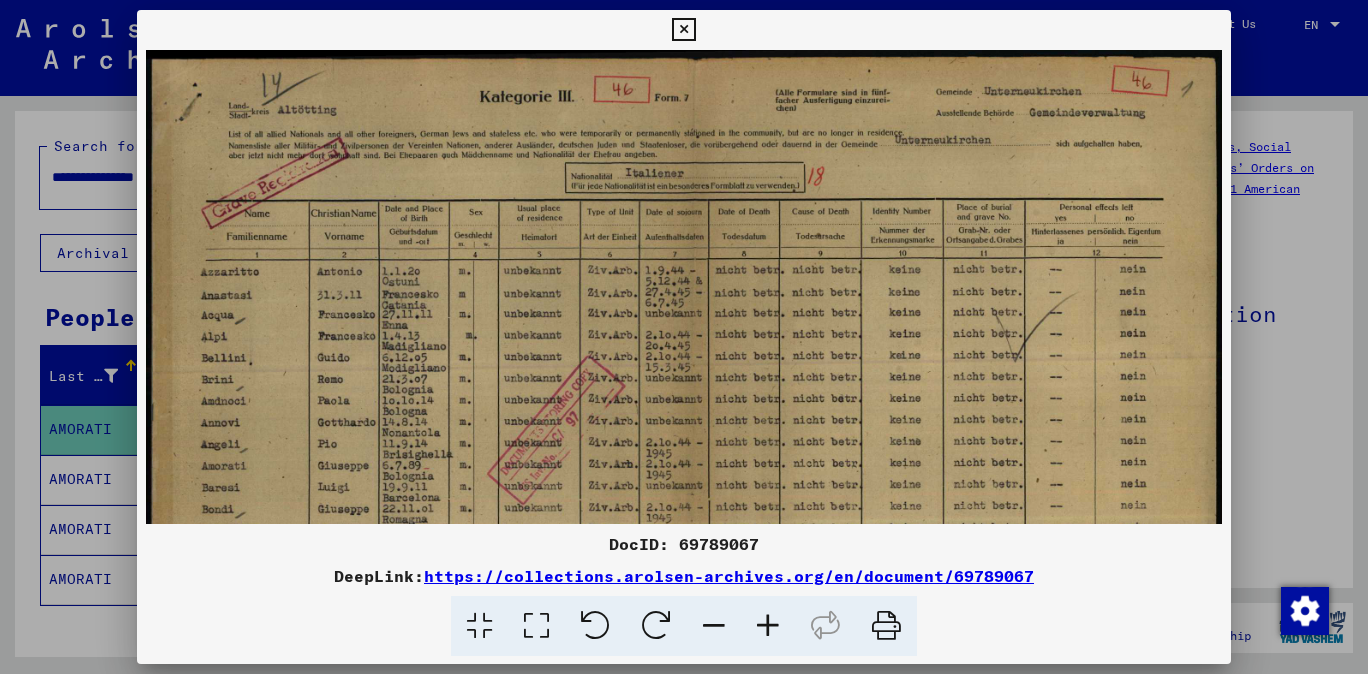 click at bounding box center [768, 626] 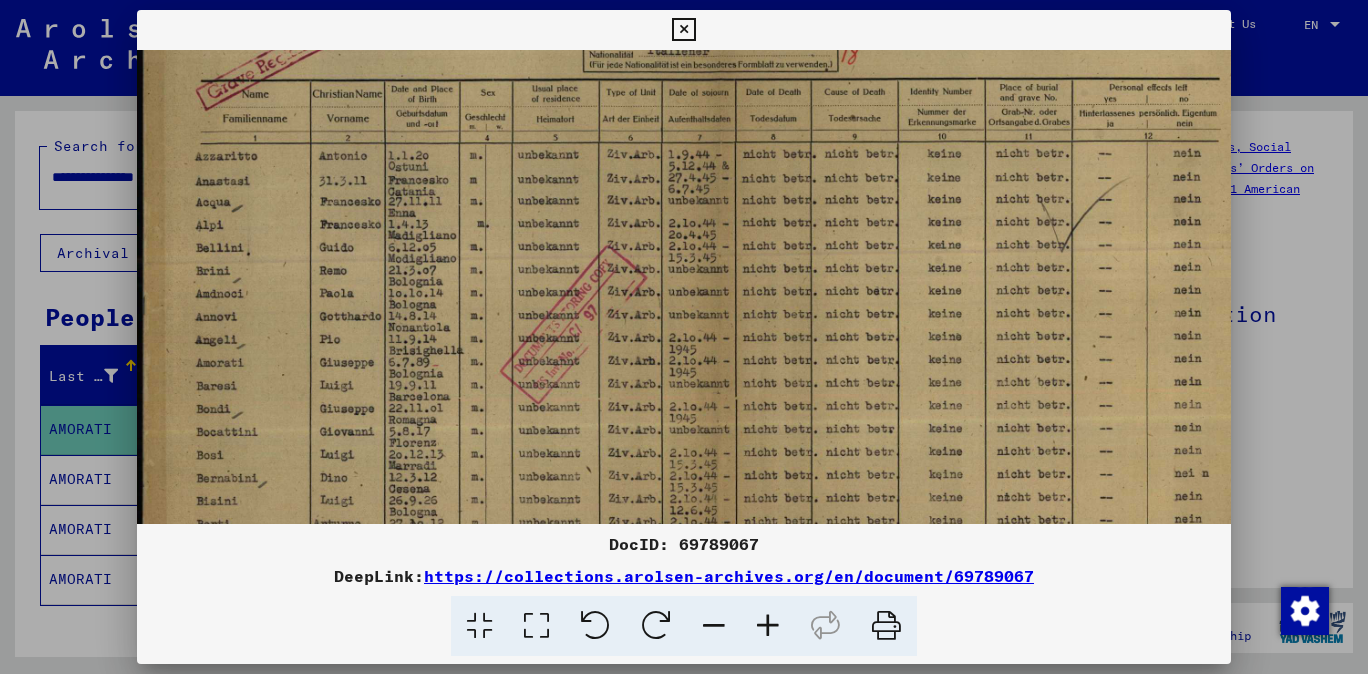 scroll, scrollTop: 132, scrollLeft: 0, axis: vertical 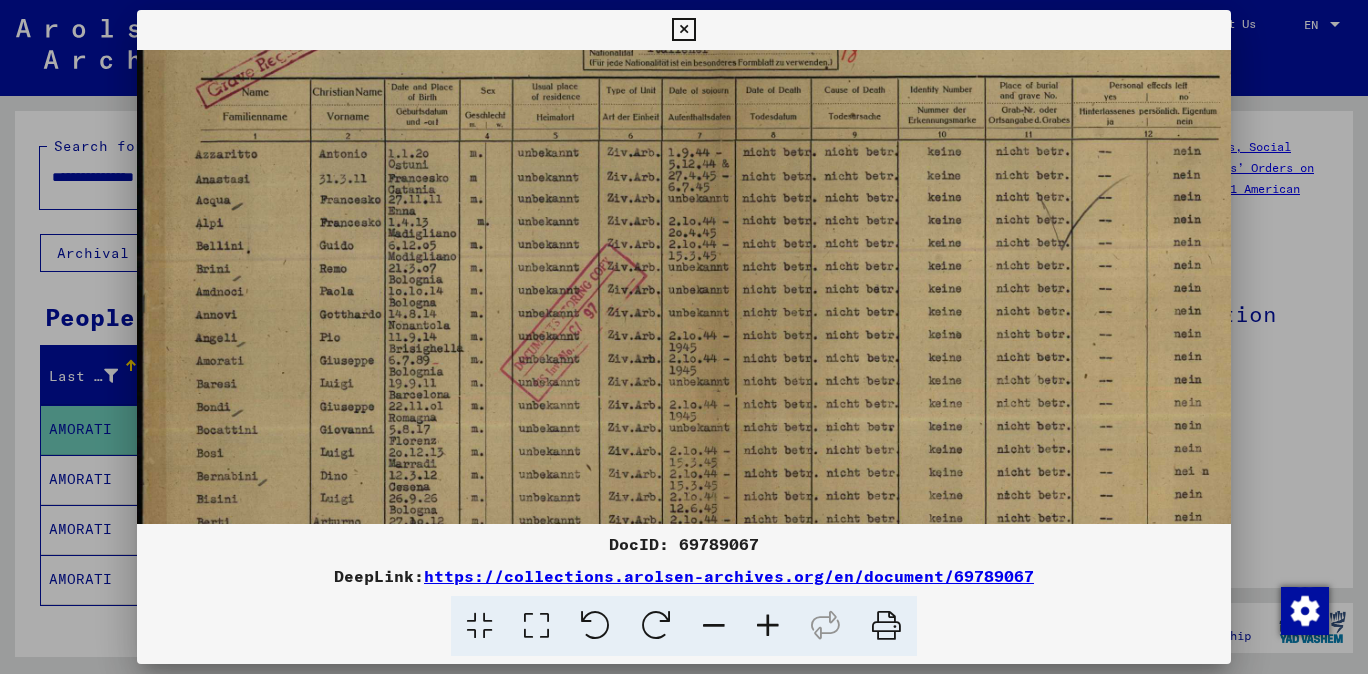 drag, startPoint x: 774, startPoint y: 483, endPoint x: 796, endPoint y: 354, distance: 130.86252 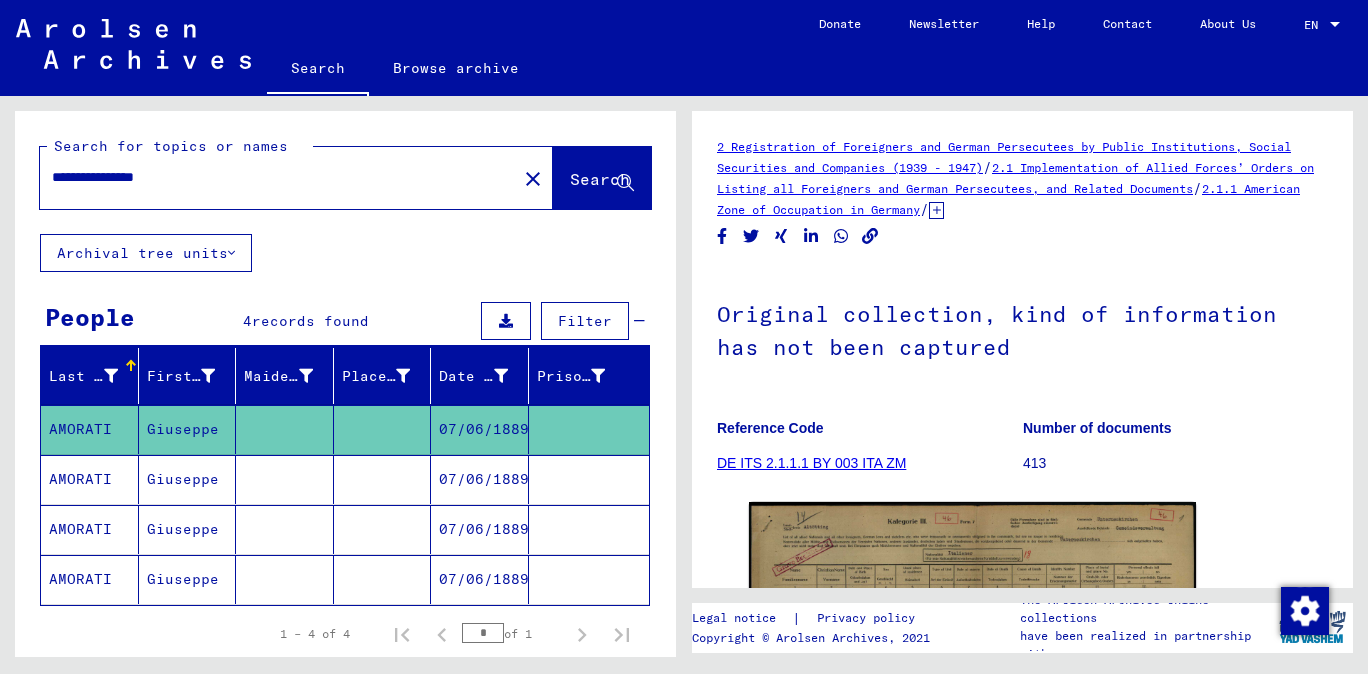 click on "AMORATI" at bounding box center [90, 529] 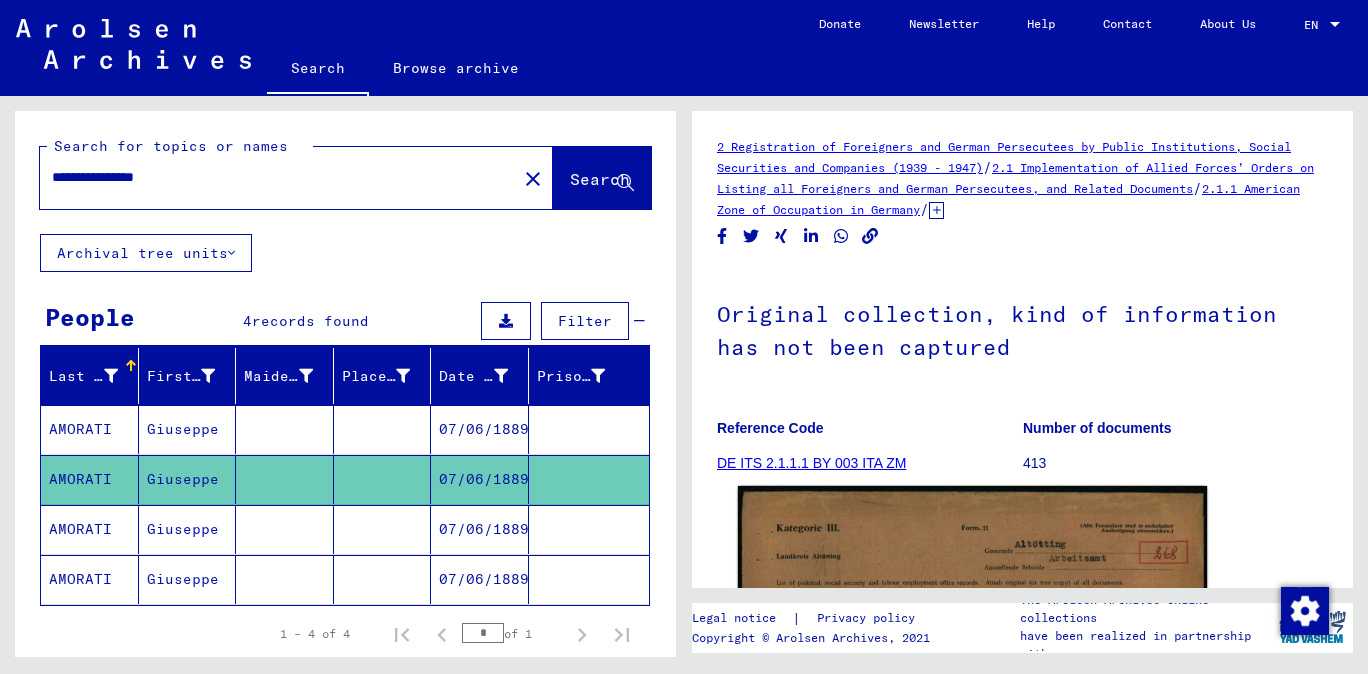 click 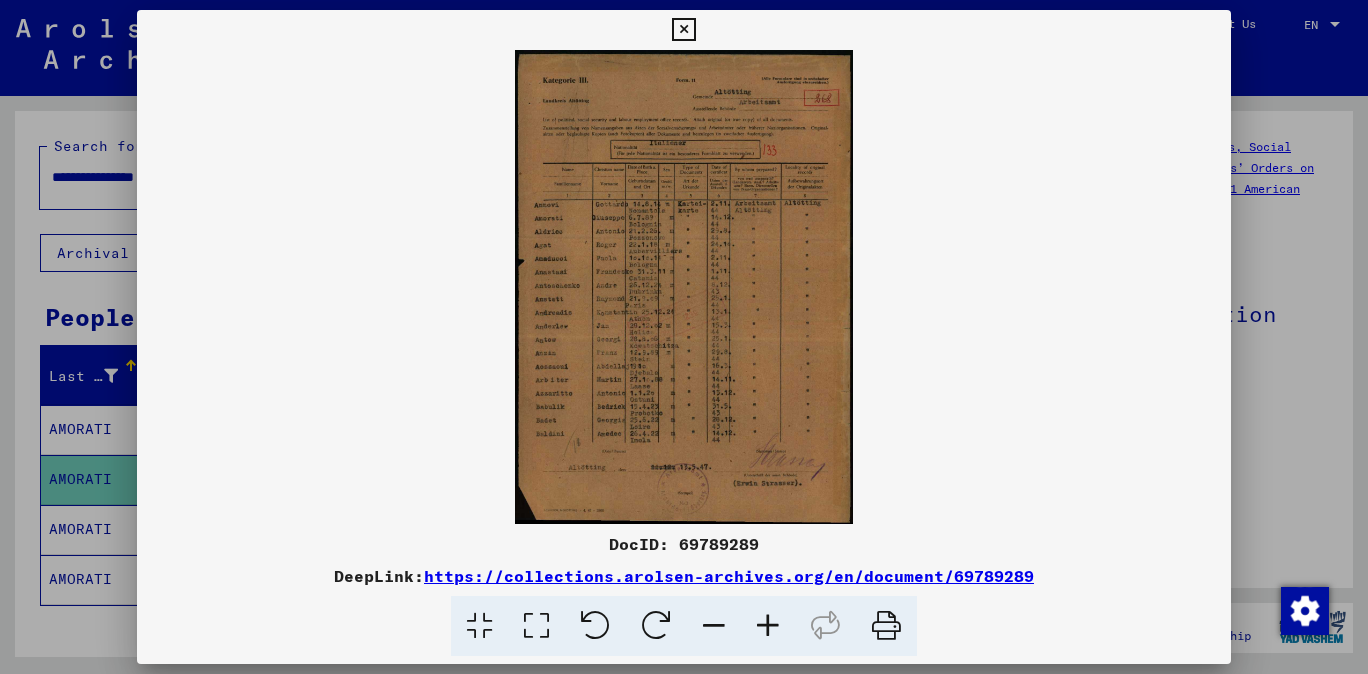 click at bounding box center (768, 626) 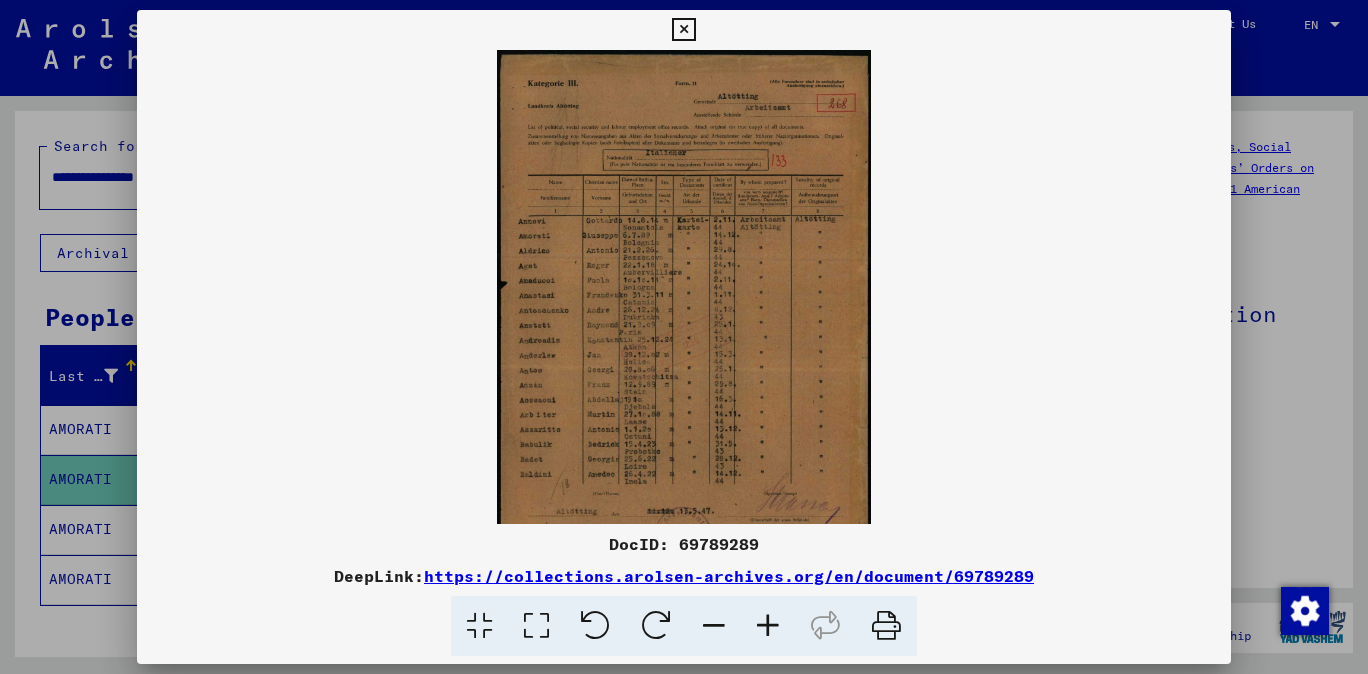 click at bounding box center [768, 626] 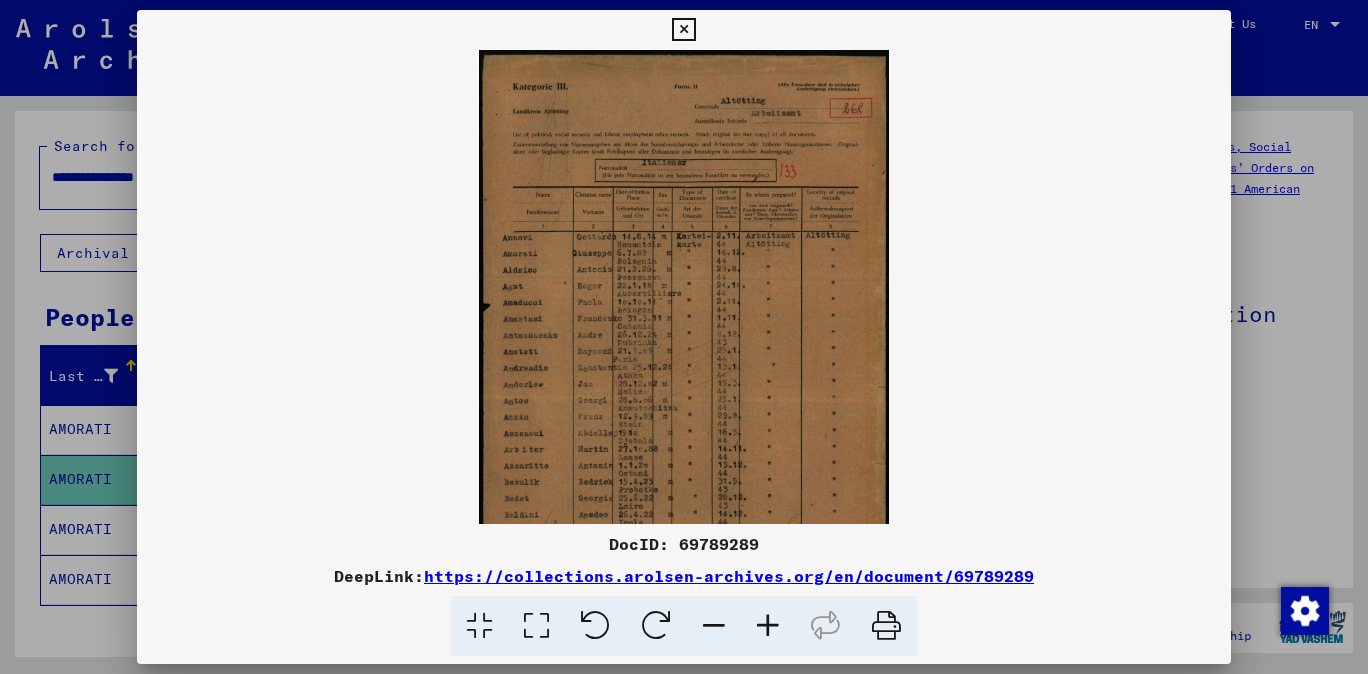 click at bounding box center (768, 626) 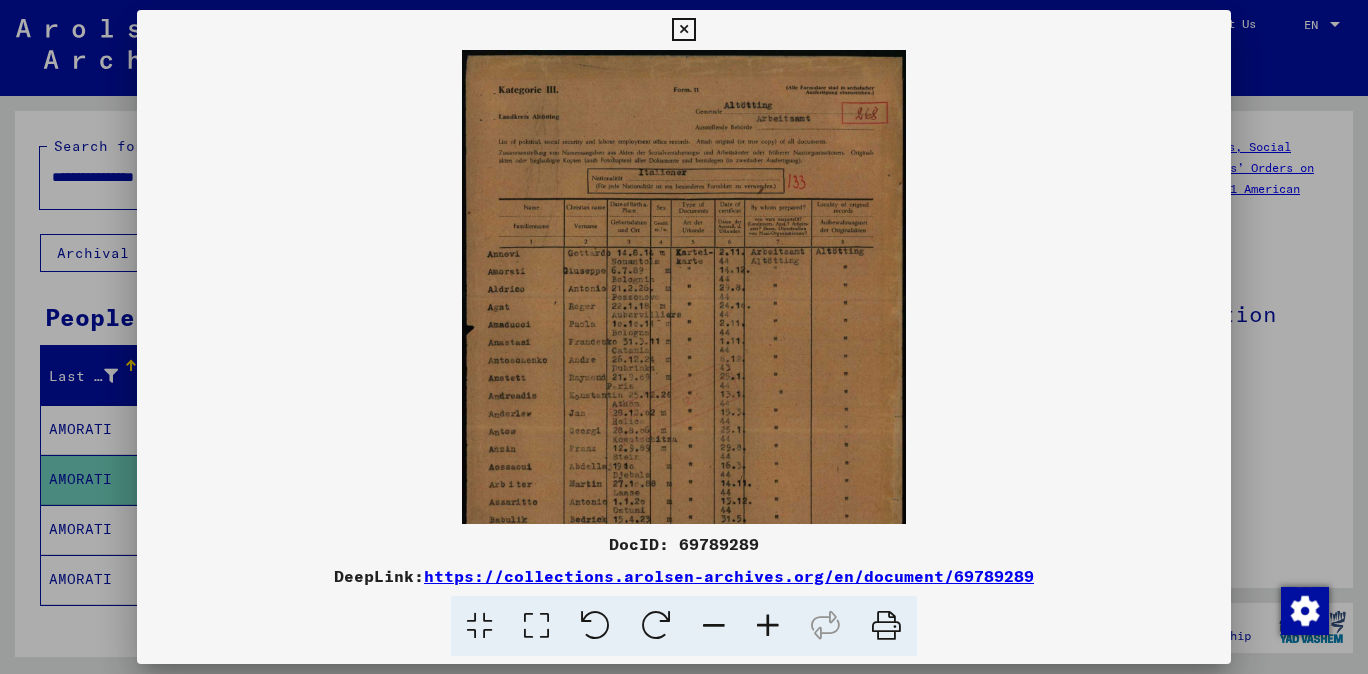 click at bounding box center (768, 626) 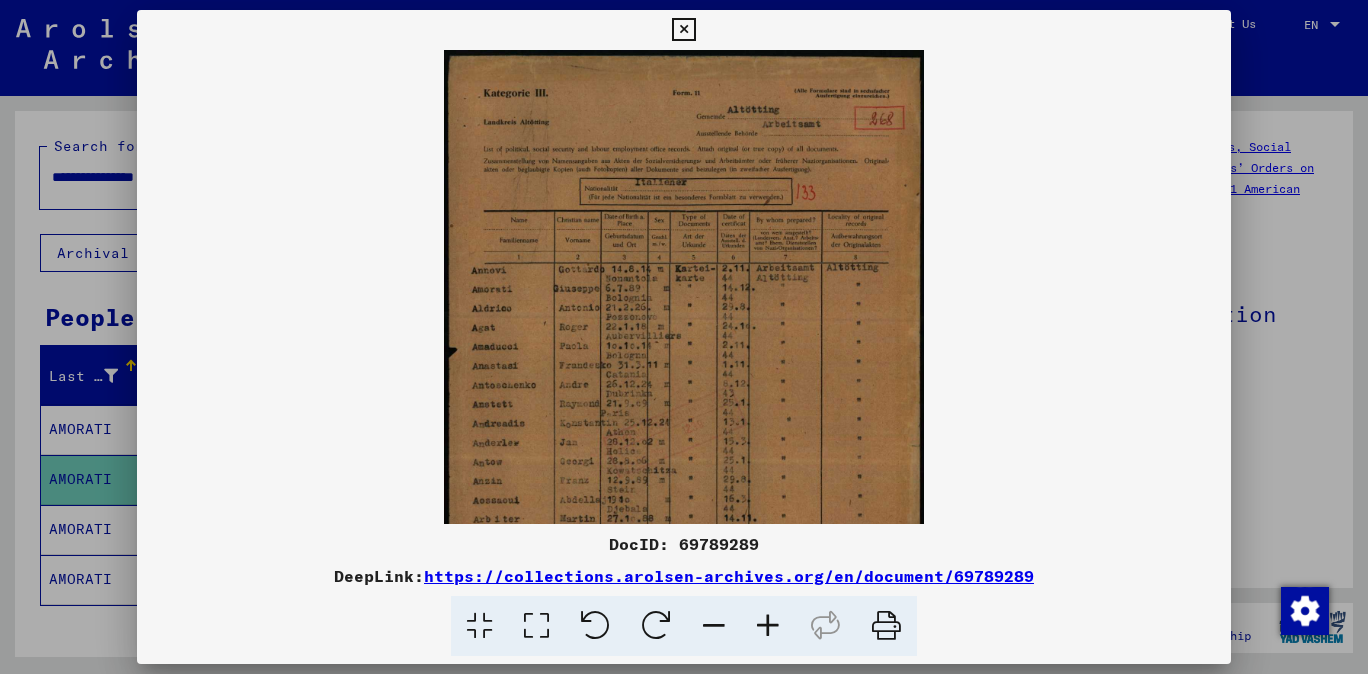 click at bounding box center [768, 626] 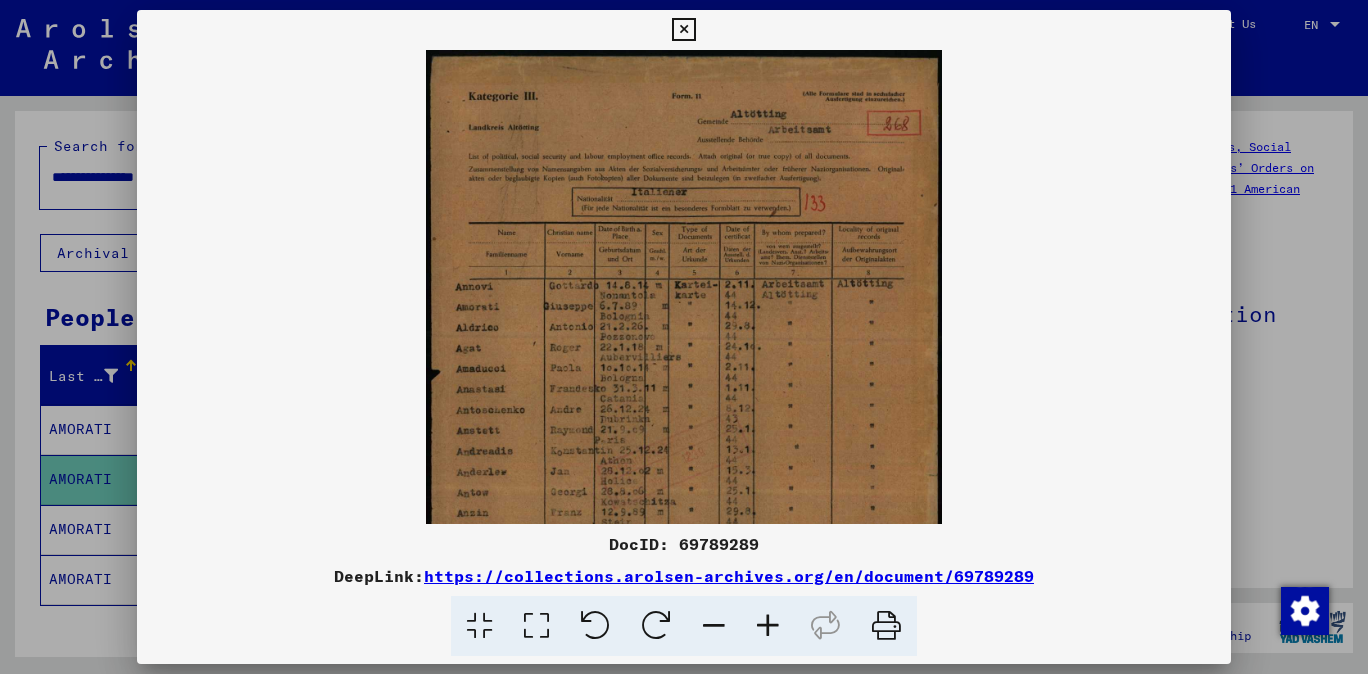 click at bounding box center [768, 626] 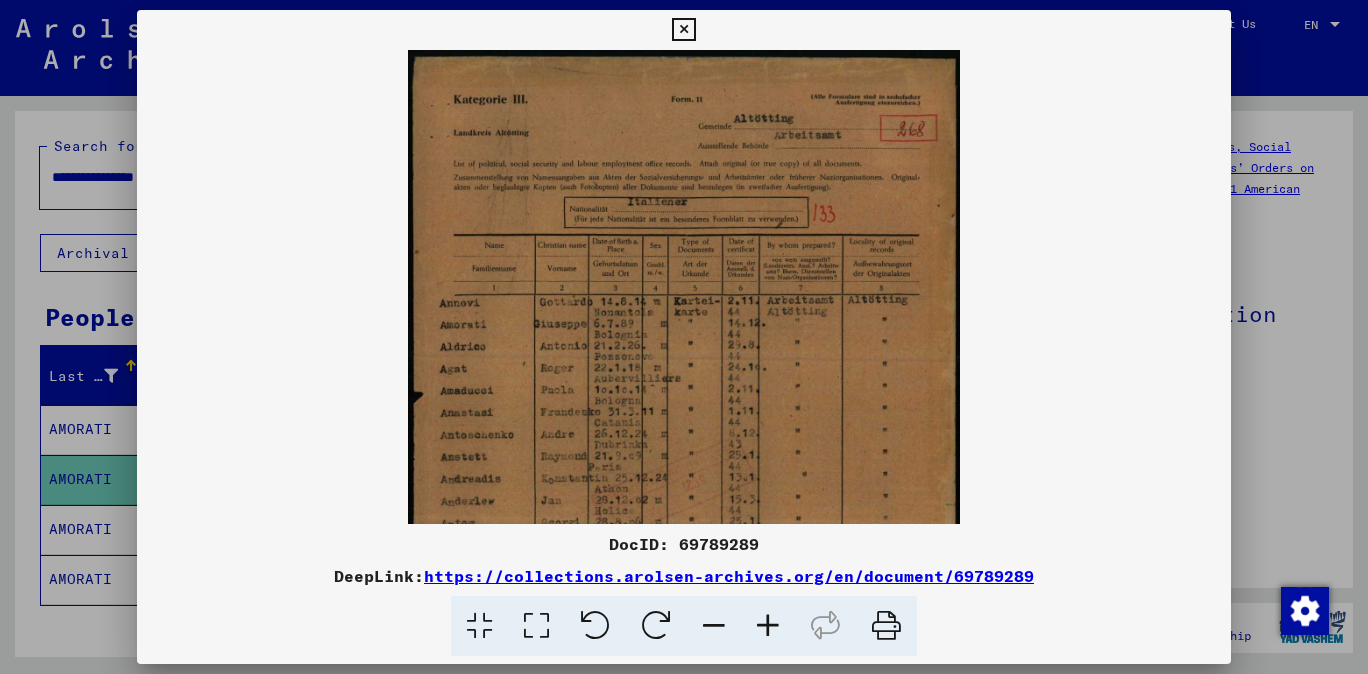 click at bounding box center (768, 626) 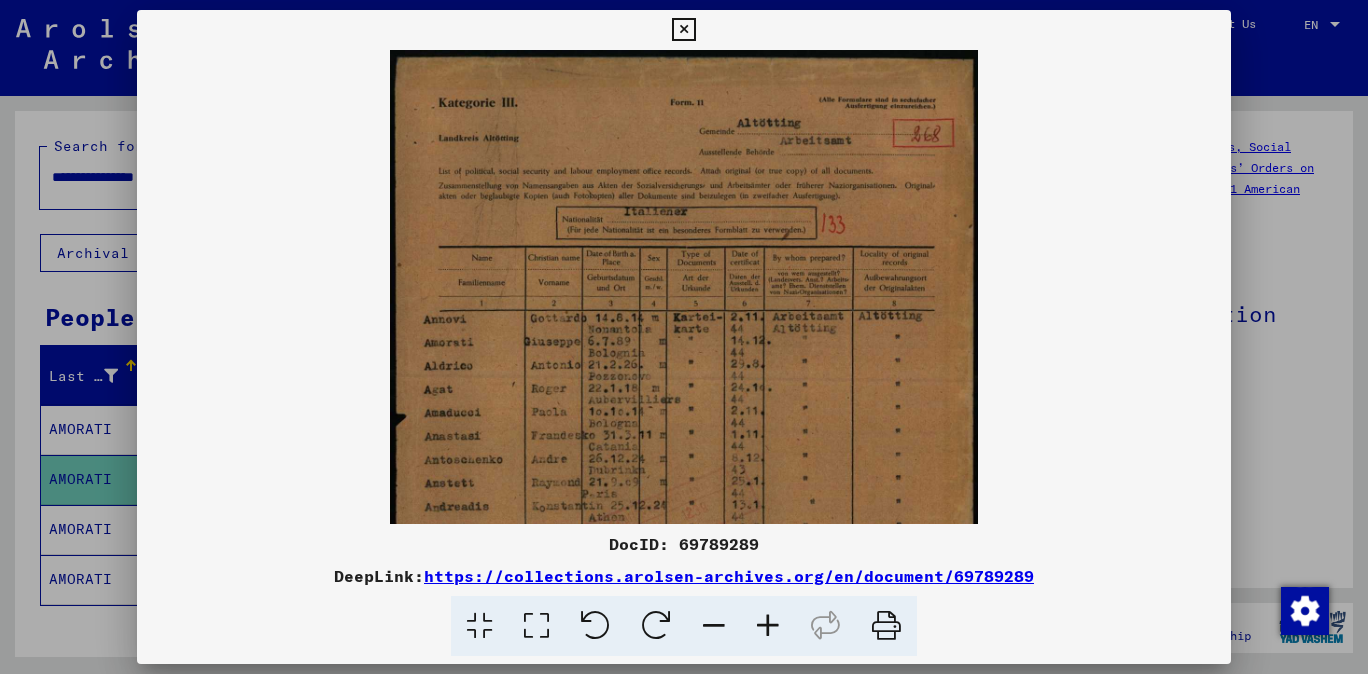 click at bounding box center [768, 626] 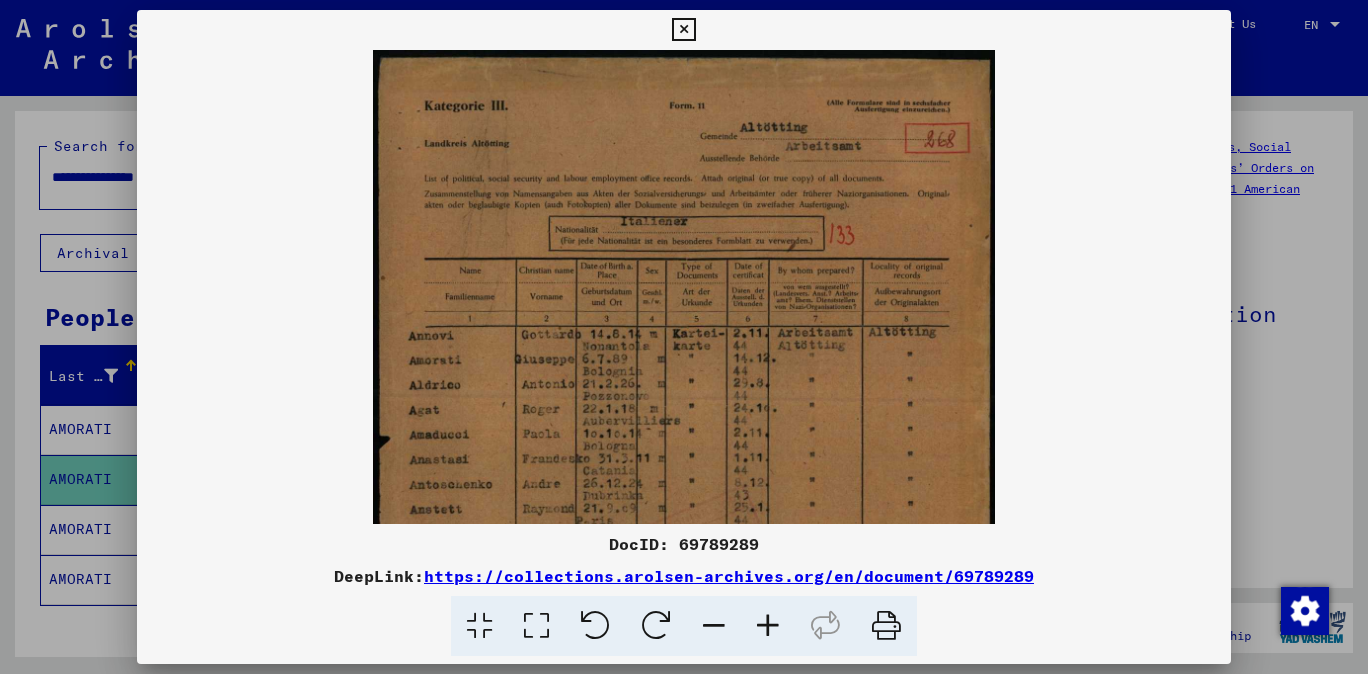 click at bounding box center (768, 626) 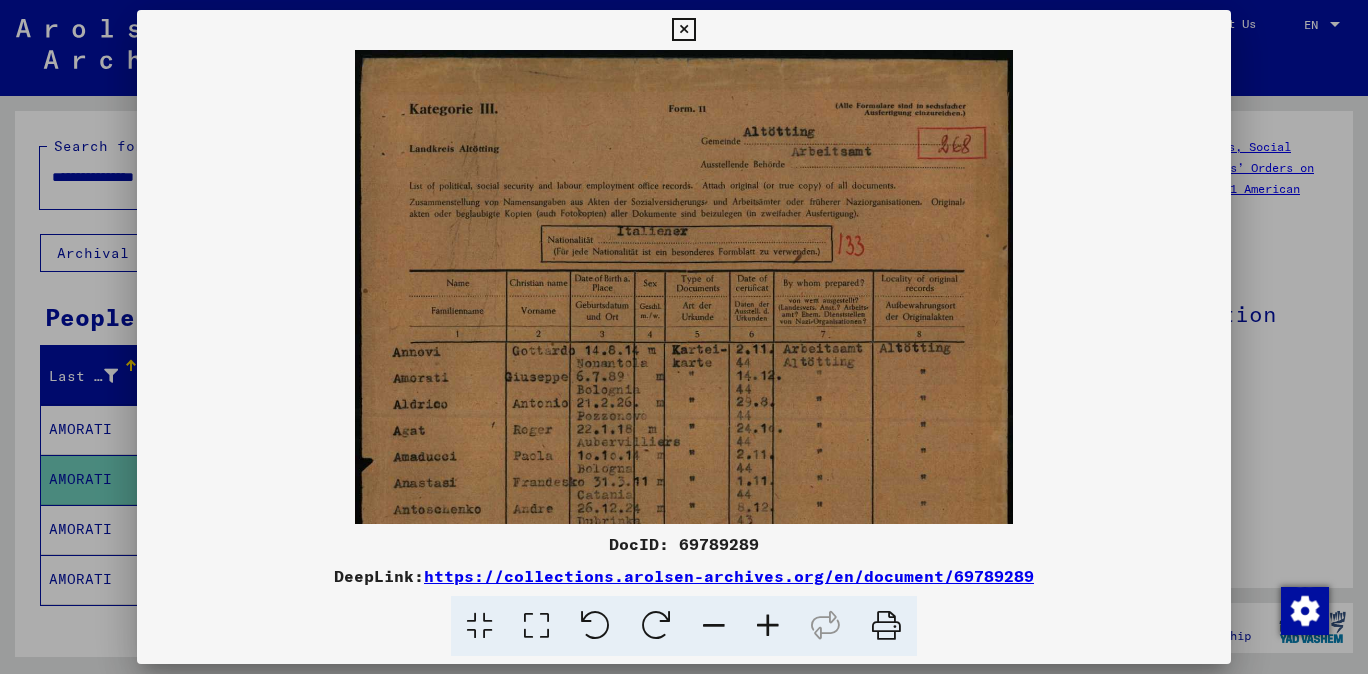 click at bounding box center (768, 626) 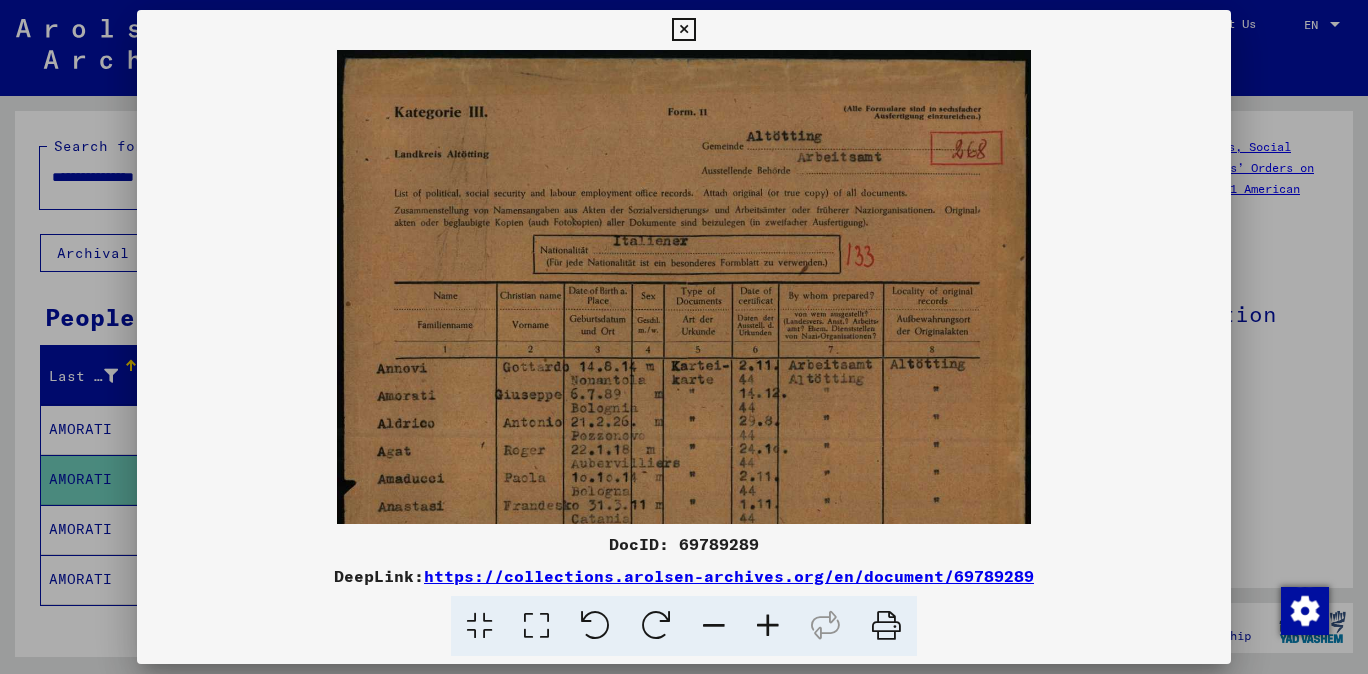 click at bounding box center (768, 626) 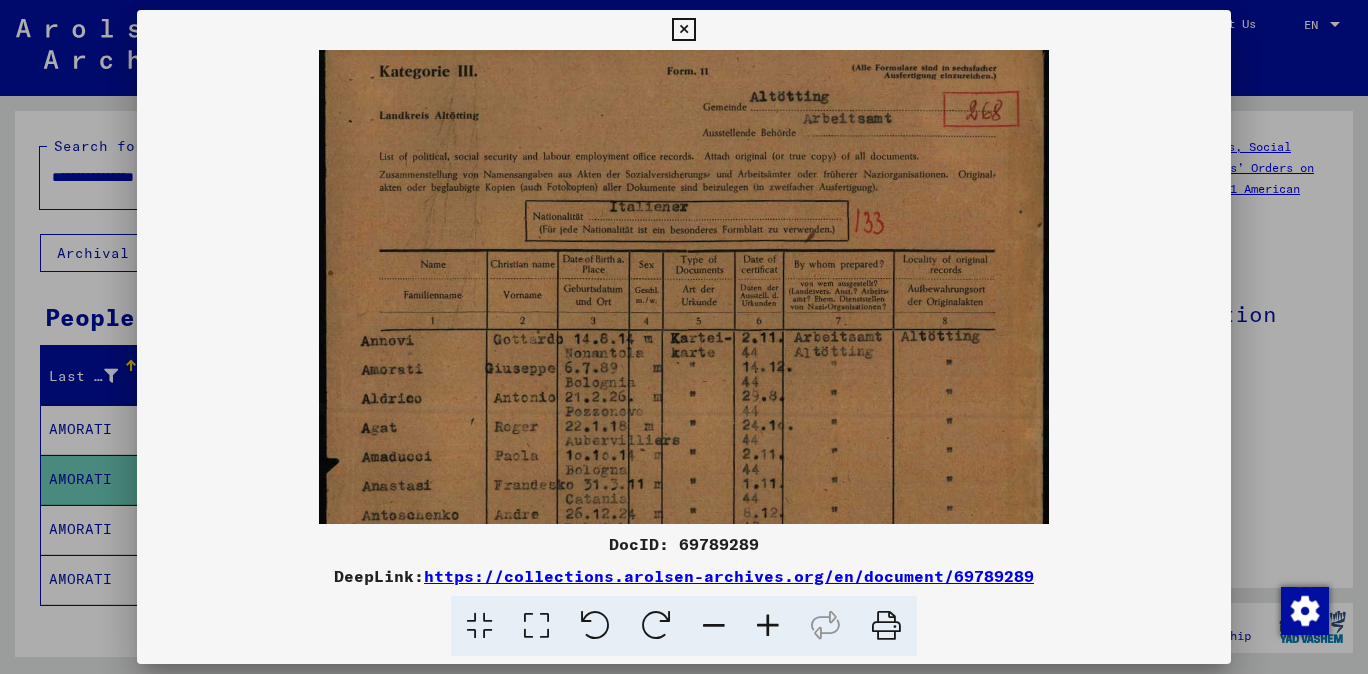 scroll, scrollTop: 43, scrollLeft: 0, axis: vertical 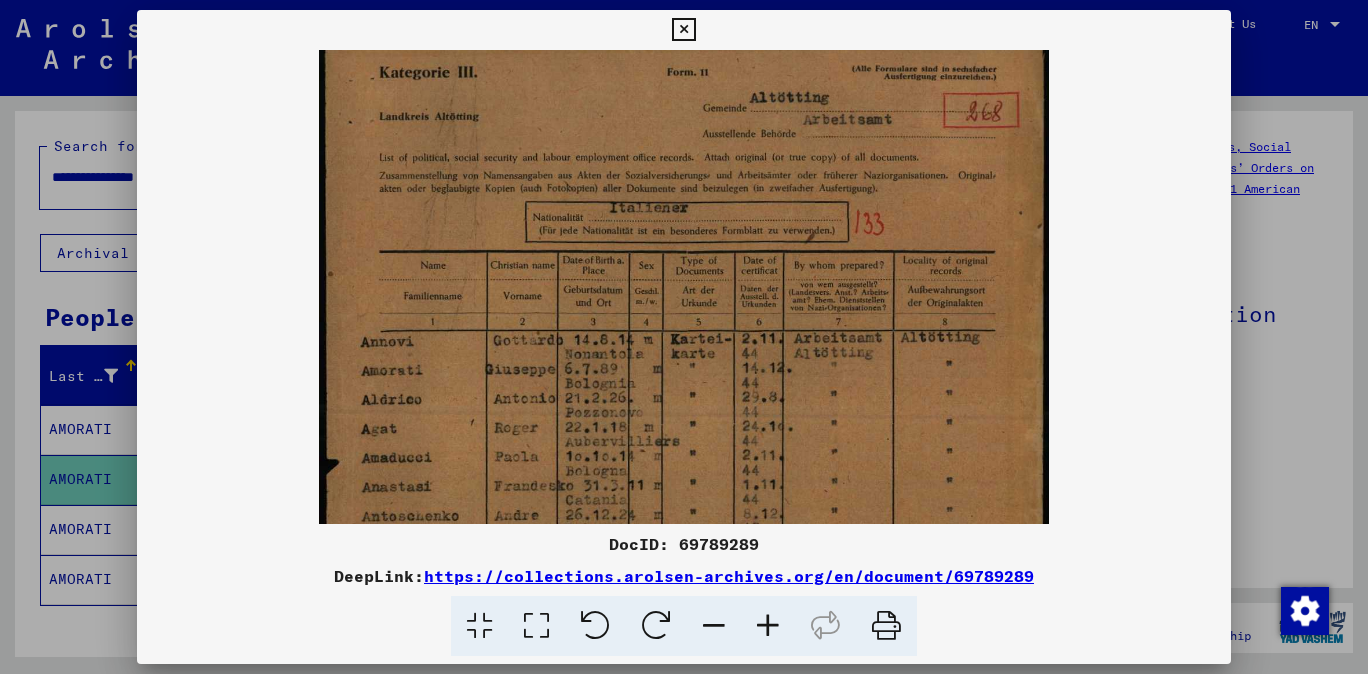 drag, startPoint x: 628, startPoint y: 454, endPoint x: 651, endPoint y: 417, distance: 43.56604 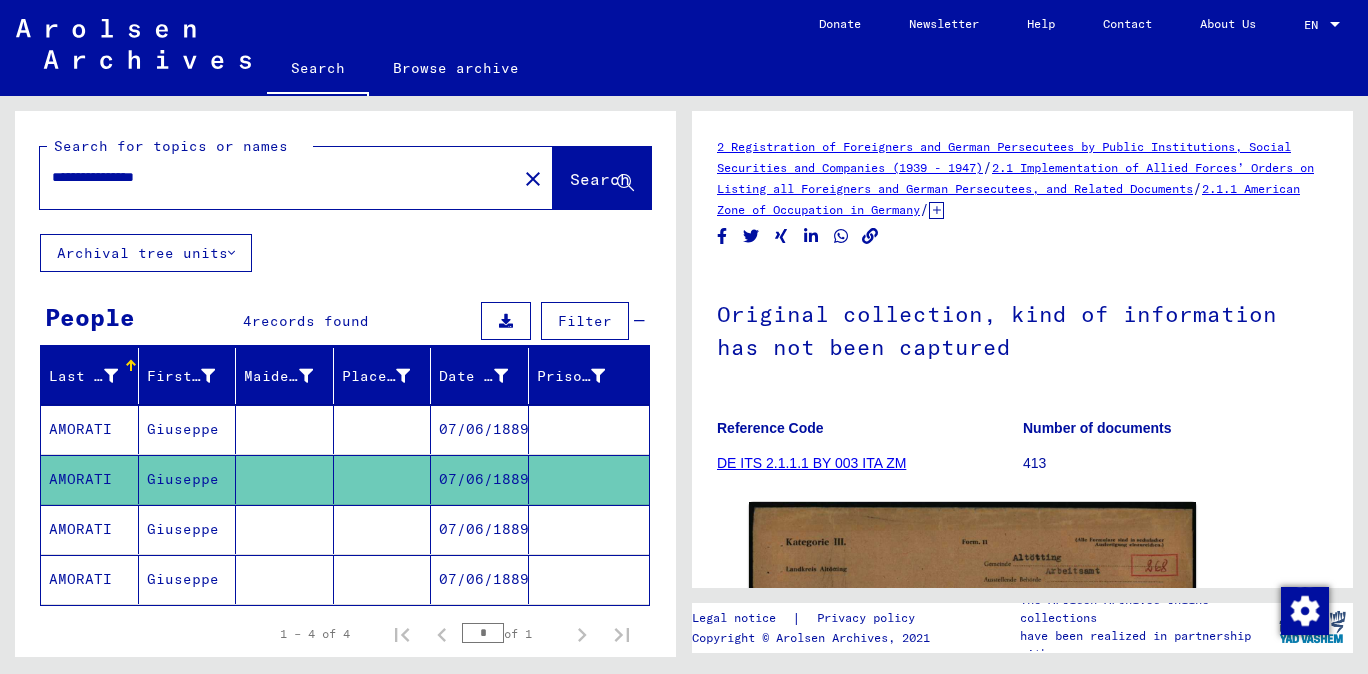 click on "AMORATI" at bounding box center [90, 579] 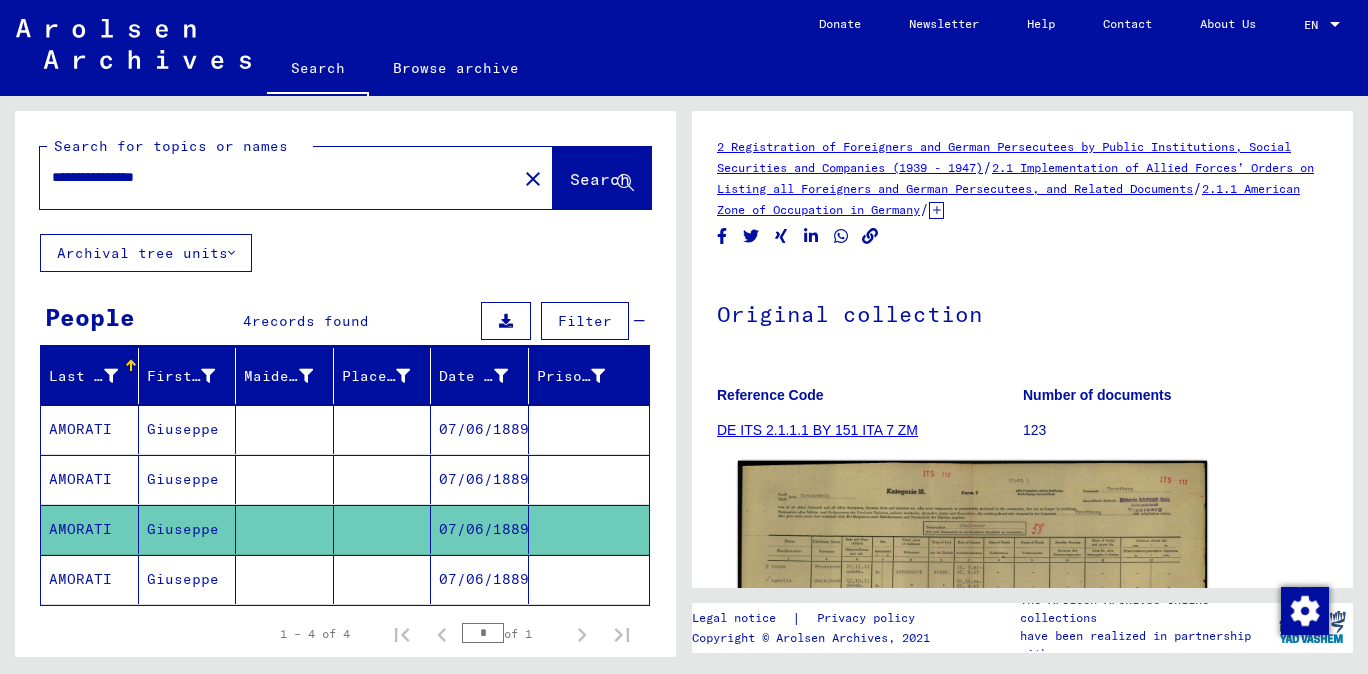 click 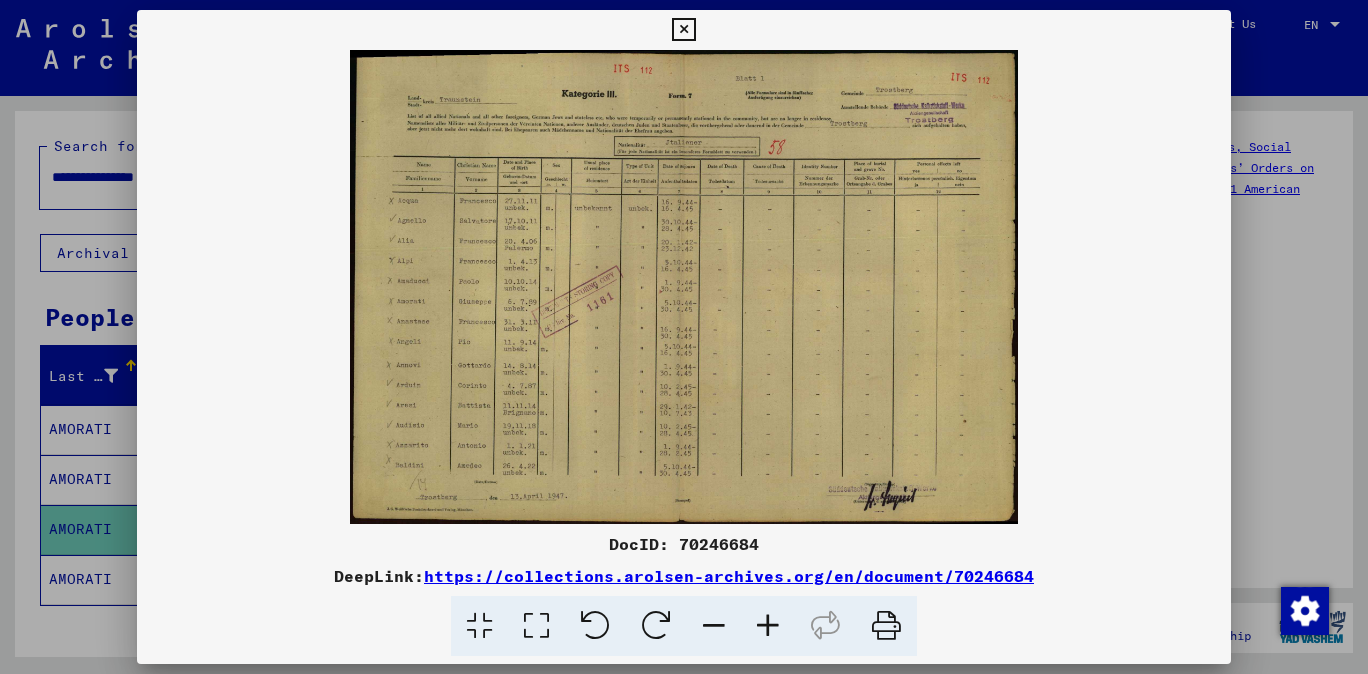 click at bounding box center (768, 626) 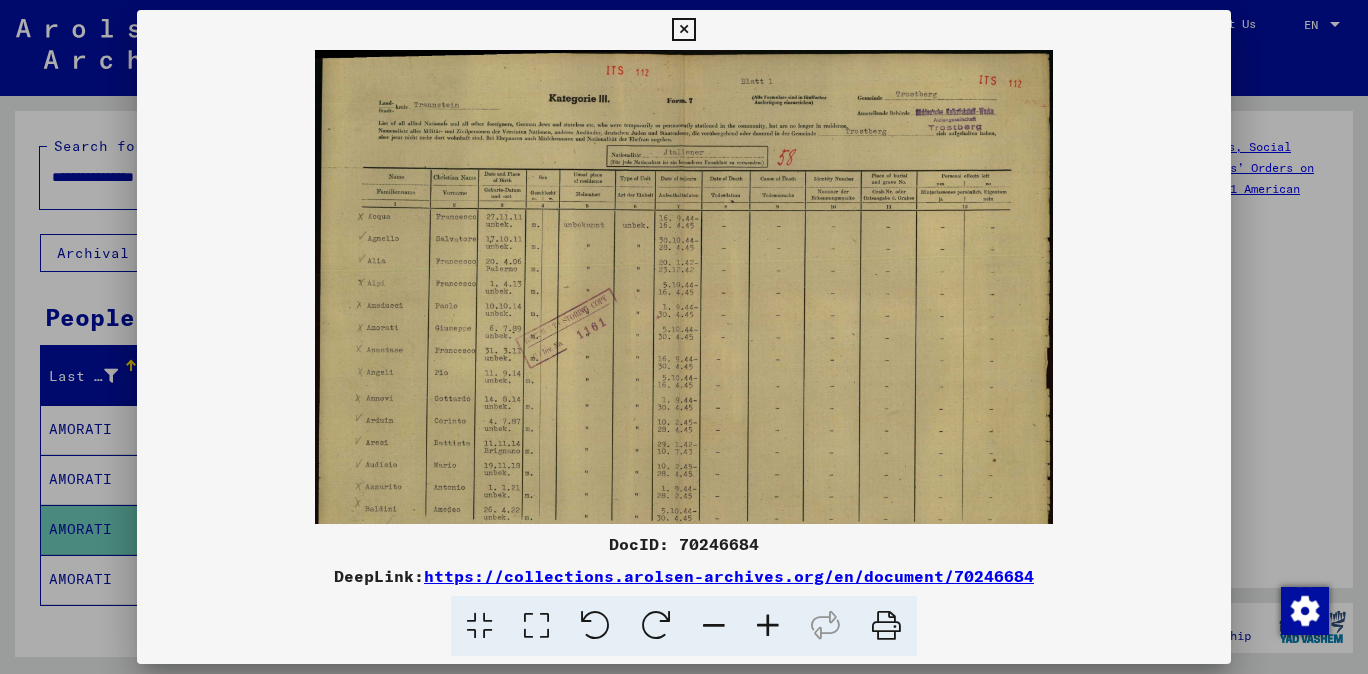 click at bounding box center [768, 626] 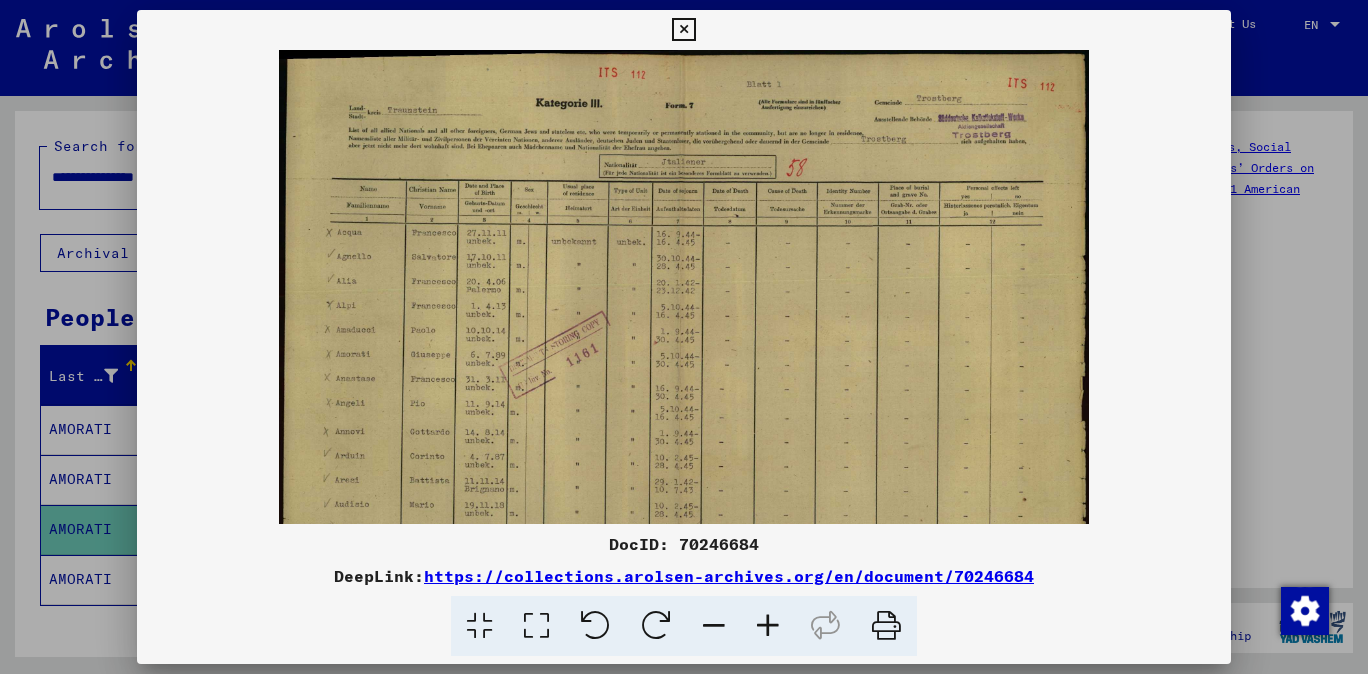 click at bounding box center (768, 626) 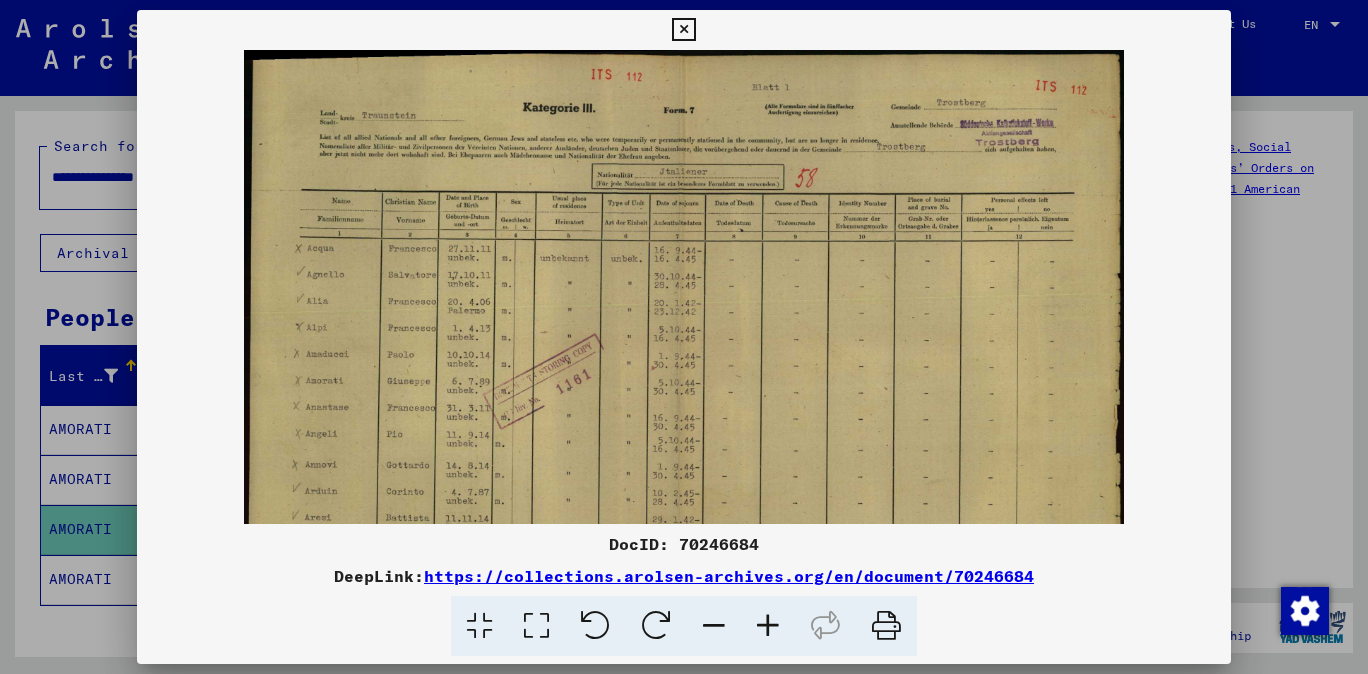 click at bounding box center [768, 626] 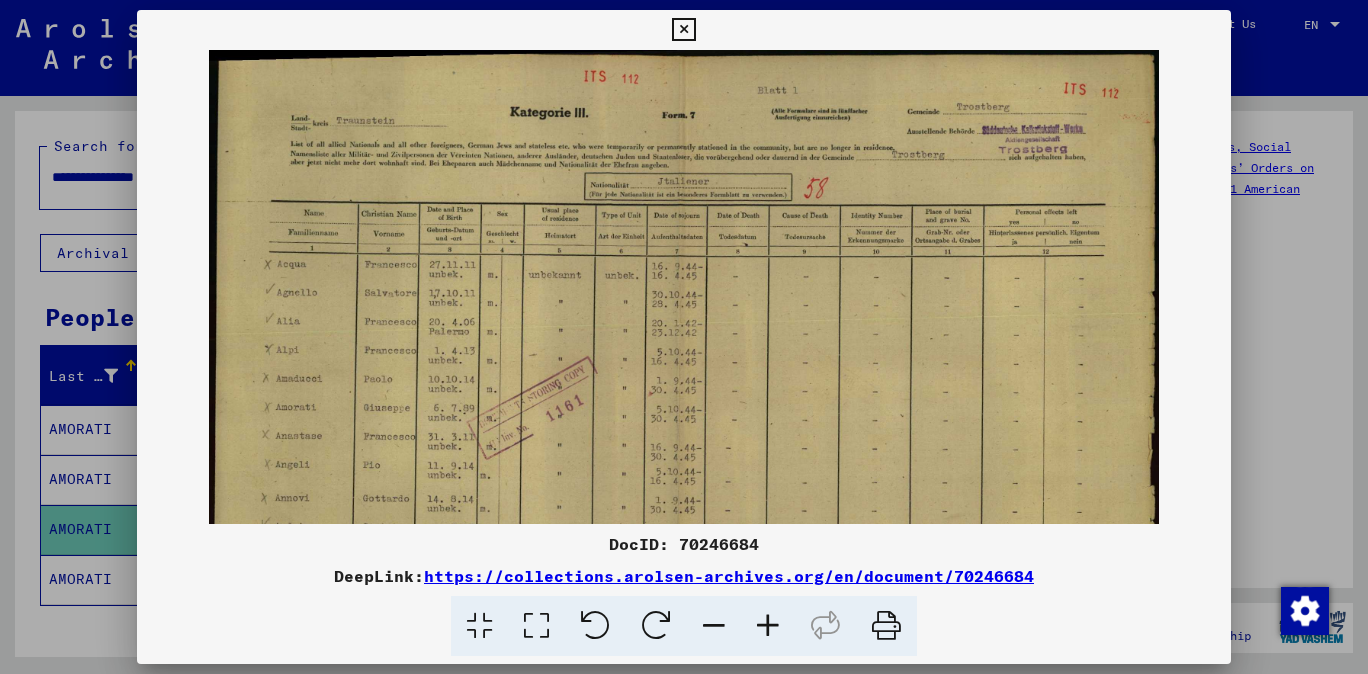 click at bounding box center (768, 626) 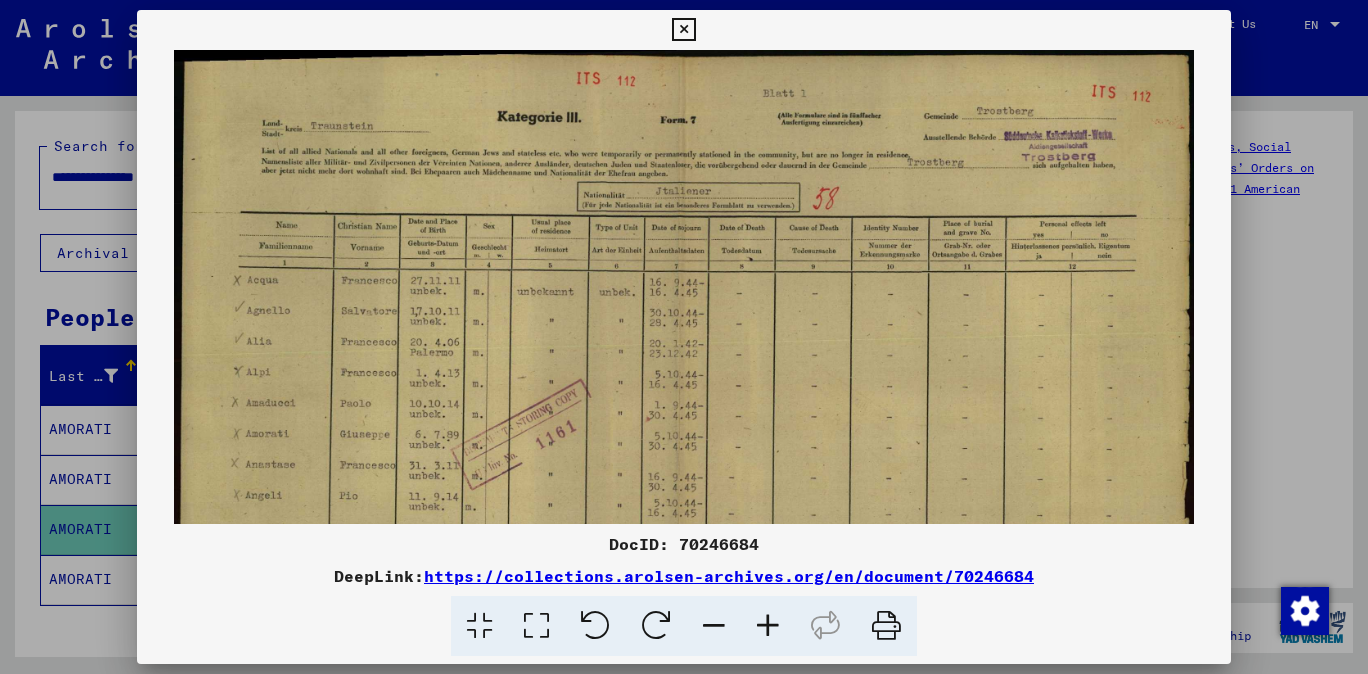 click at bounding box center (768, 626) 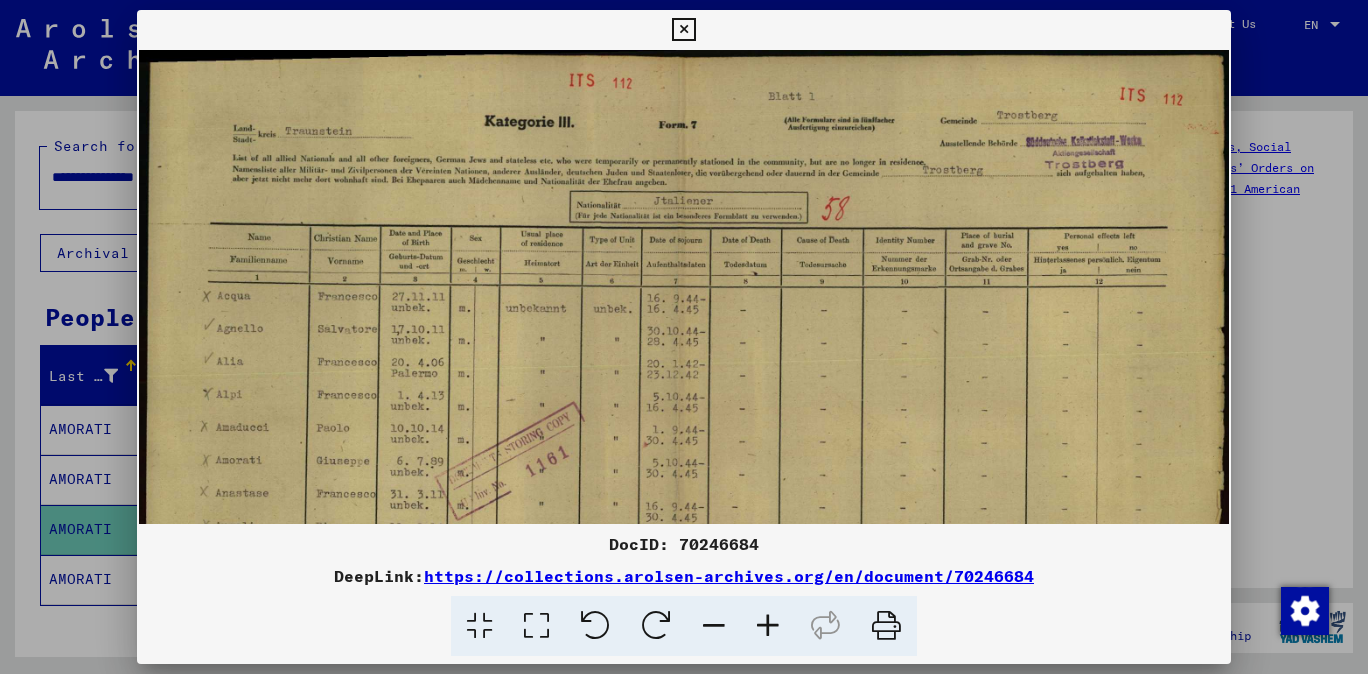 click at bounding box center (768, 626) 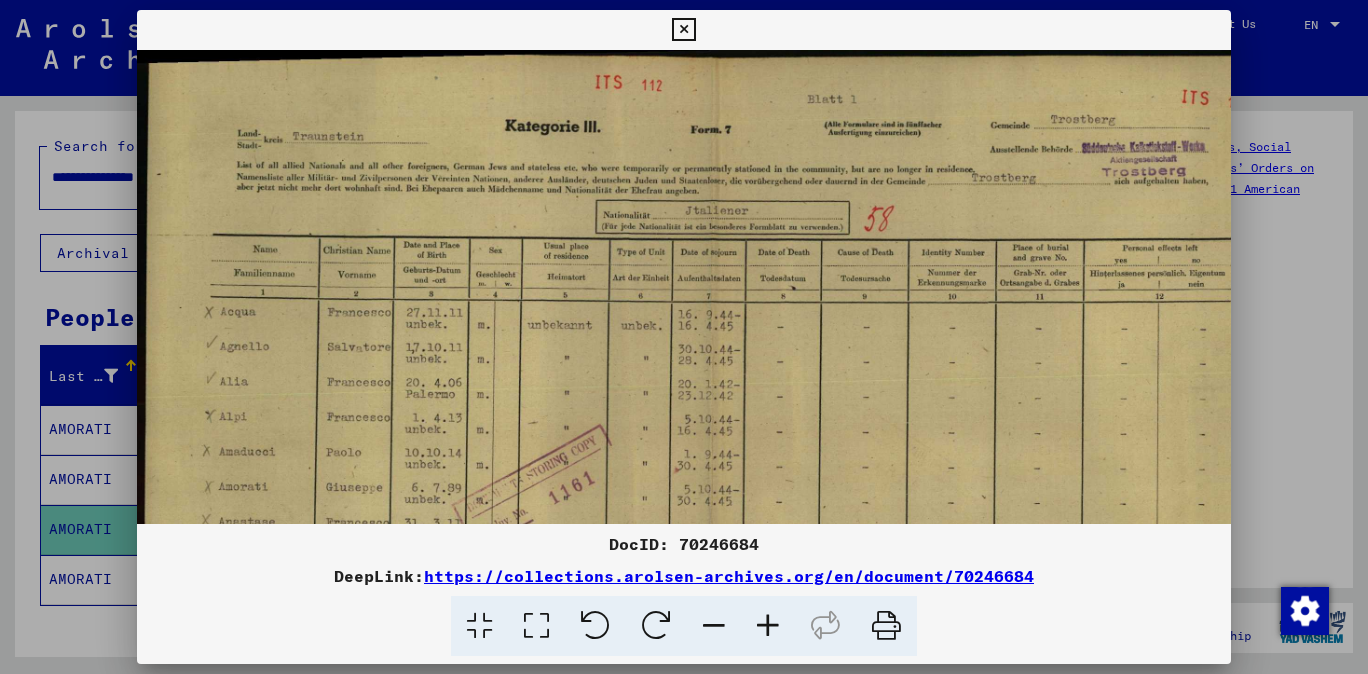 click at bounding box center (768, 626) 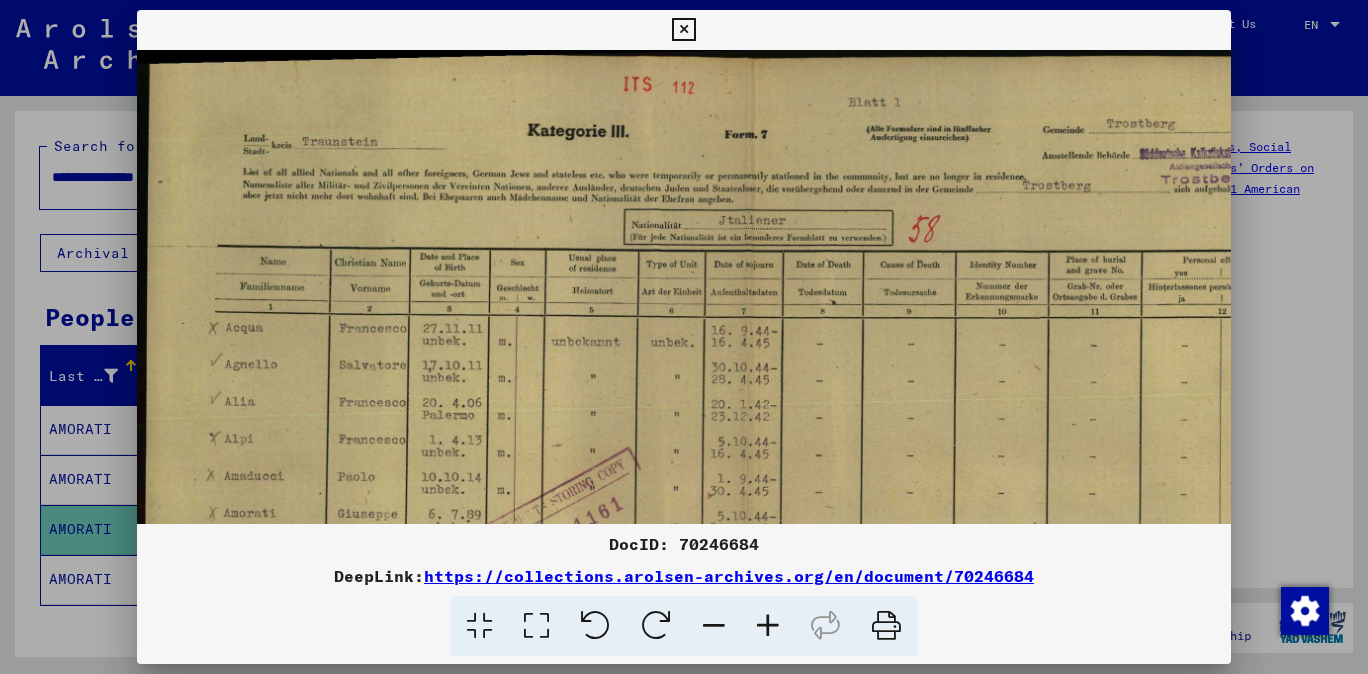 click at bounding box center [768, 626] 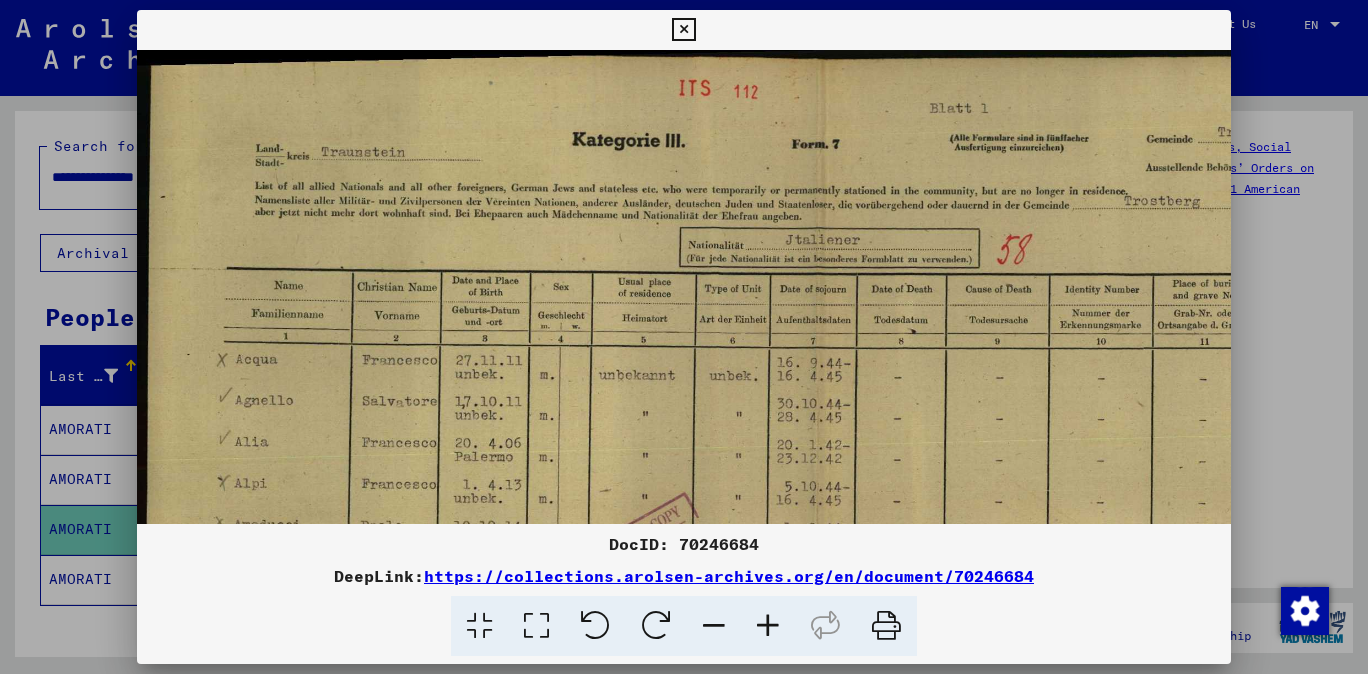 click at bounding box center (768, 626) 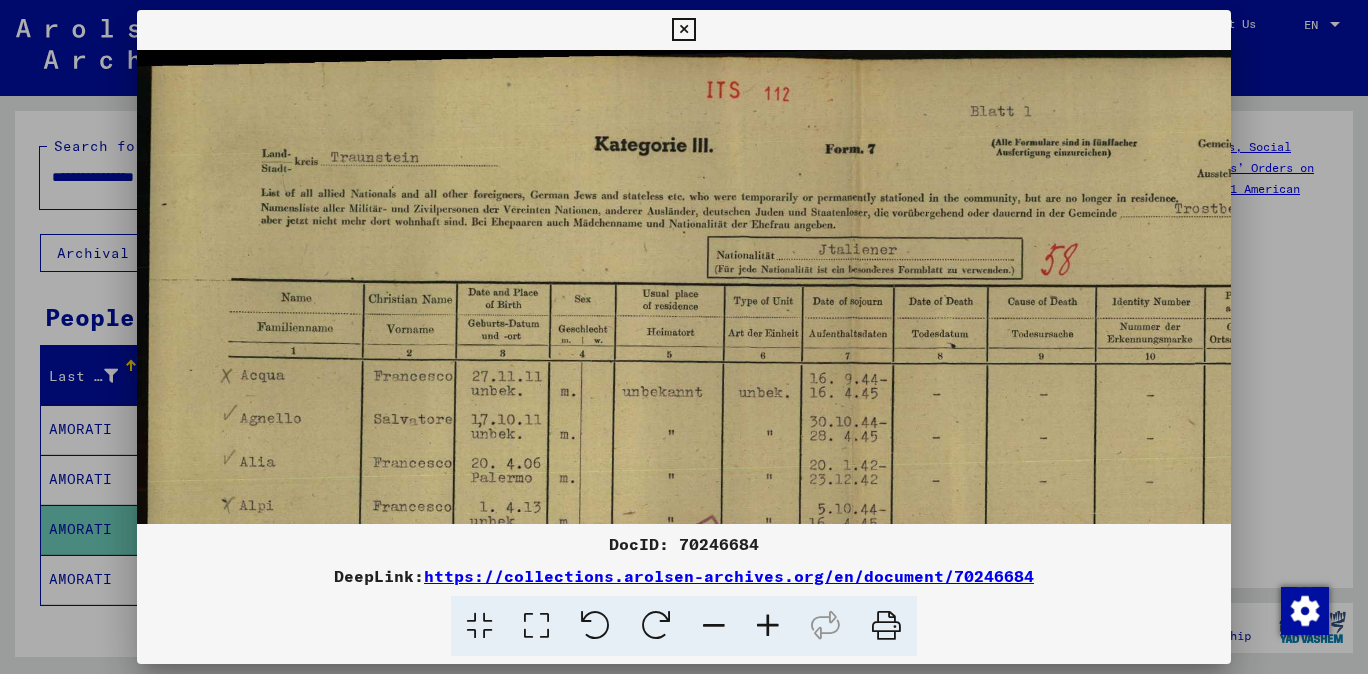 click at bounding box center (768, 626) 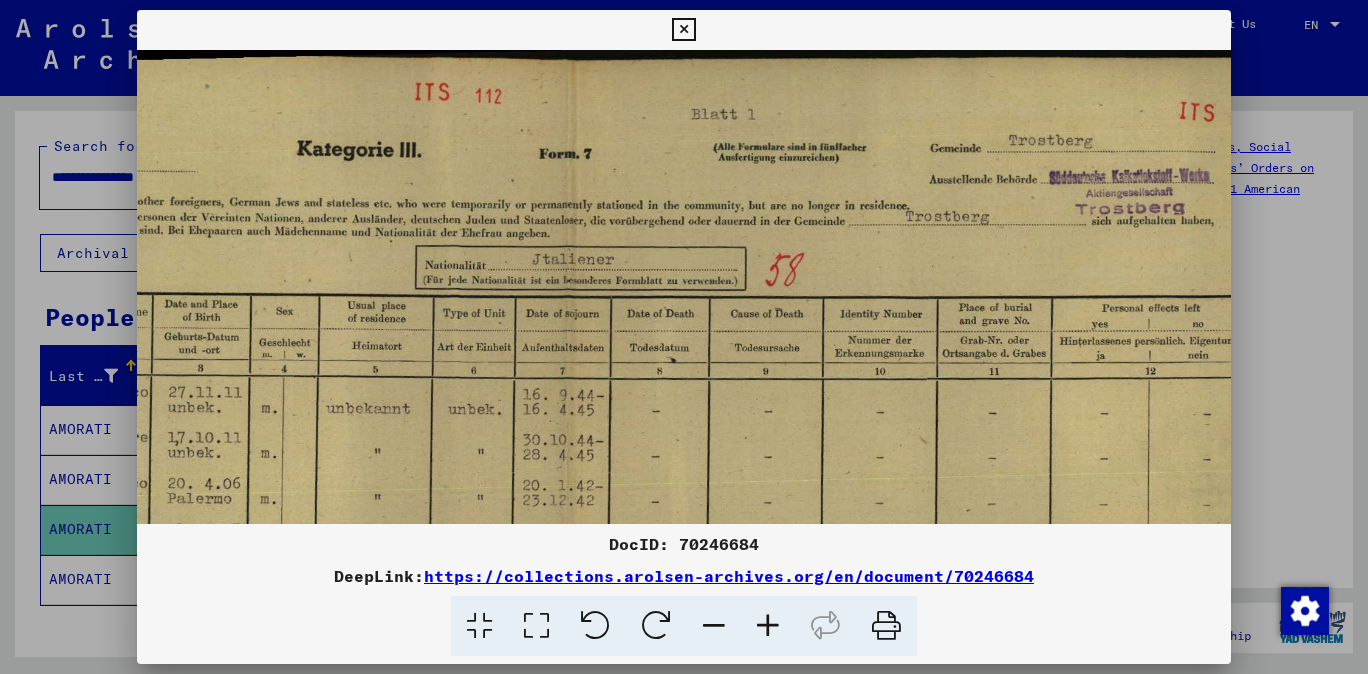 scroll, scrollTop: 0, scrollLeft: 419, axis: horizontal 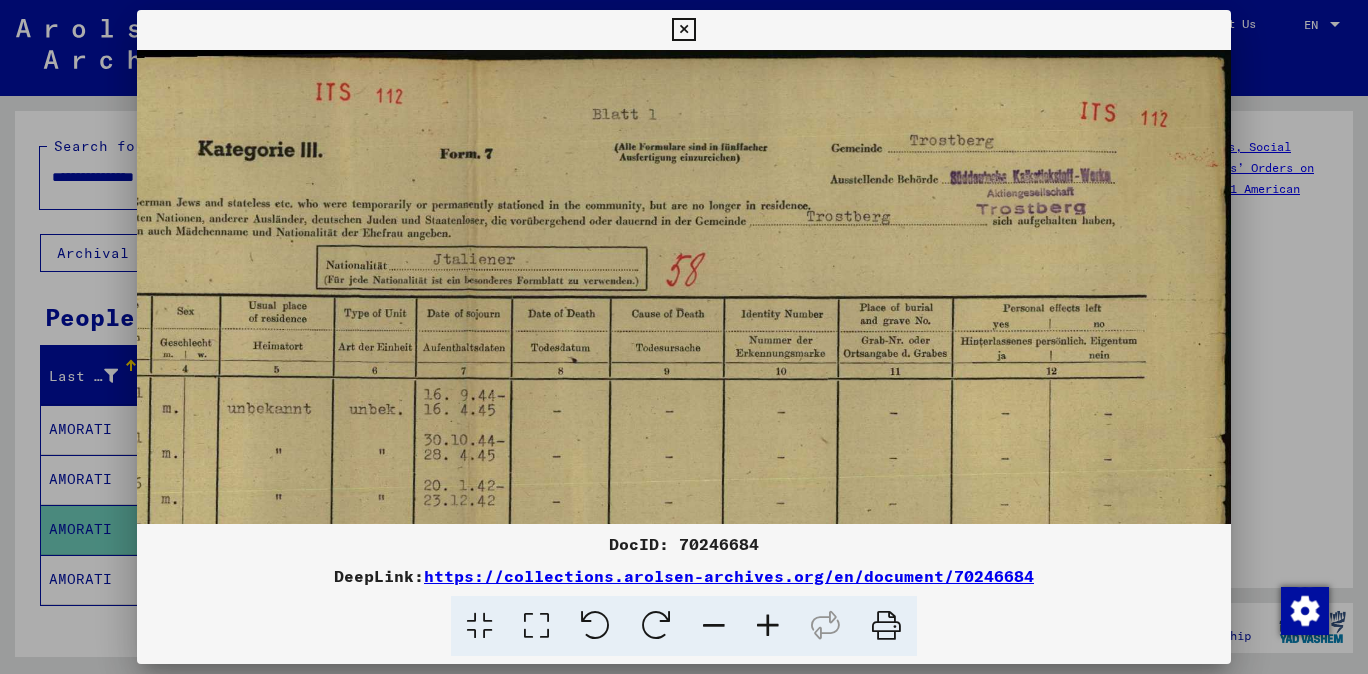drag, startPoint x: 1061, startPoint y: 350, endPoint x: 570, endPoint y: 422, distance: 496.25095 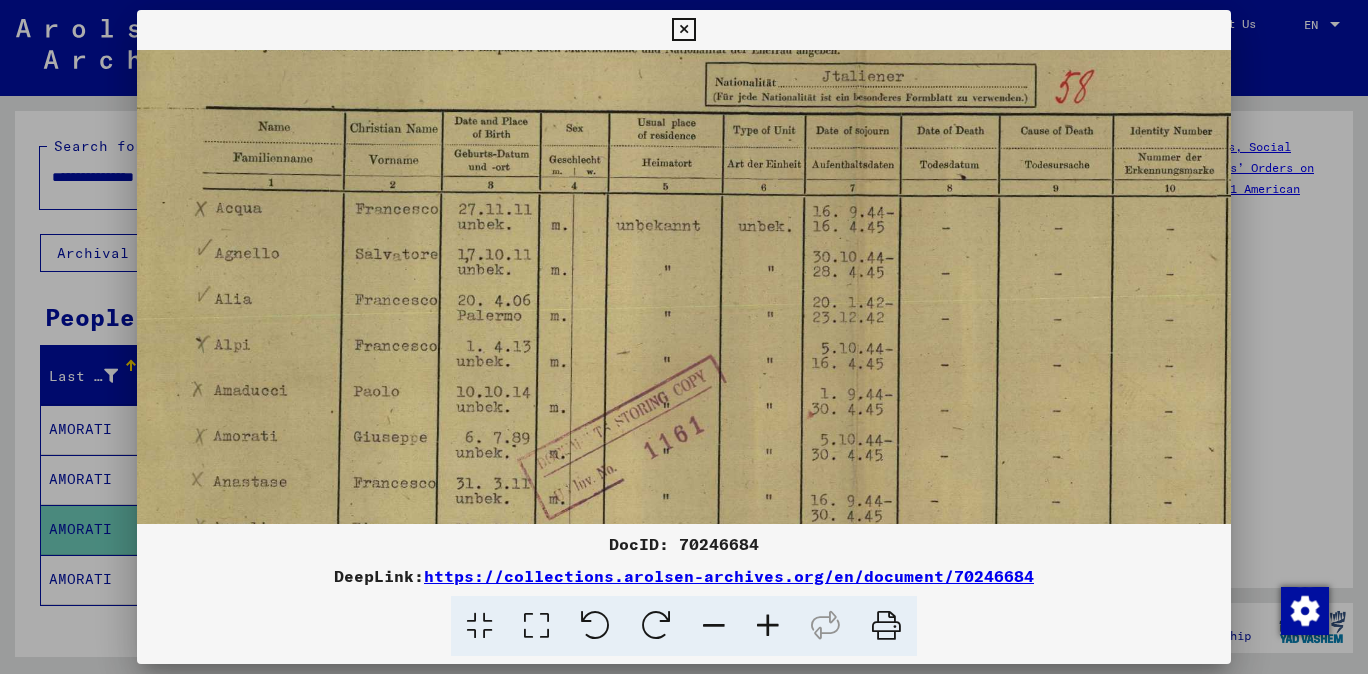 scroll, scrollTop: 184, scrollLeft: 27, axis: both 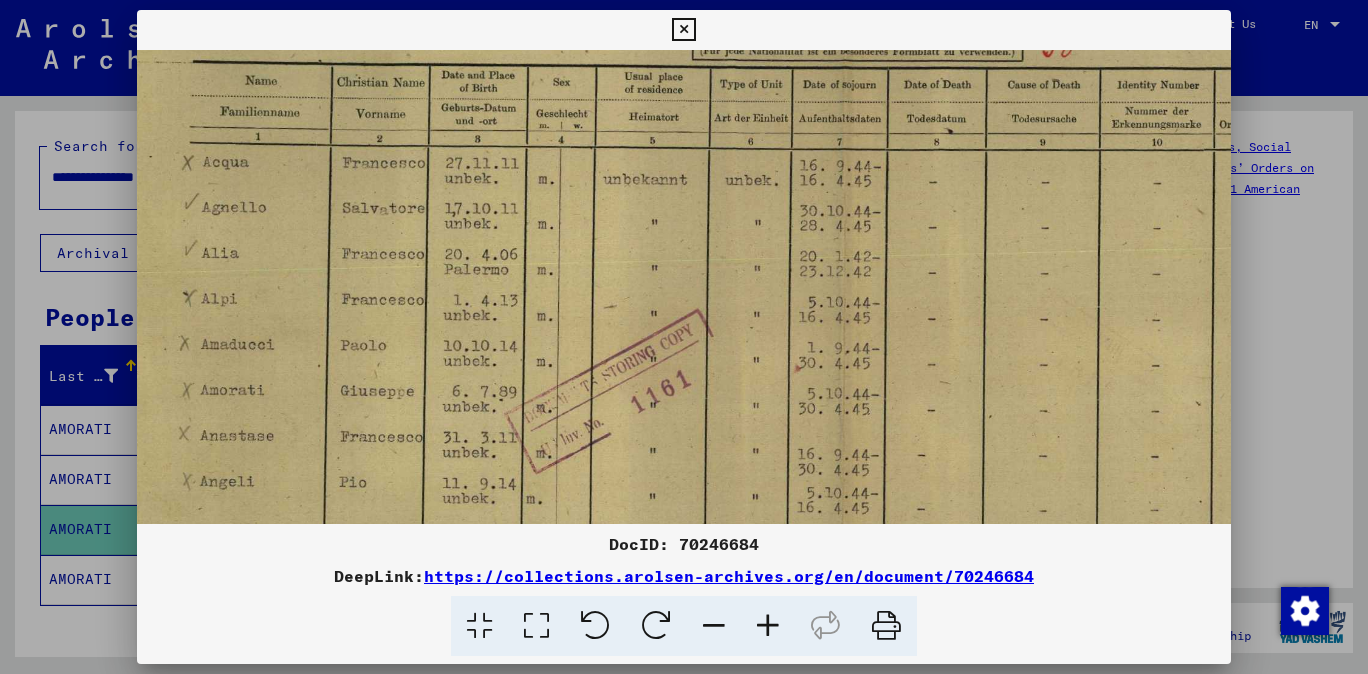 drag, startPoint x: 526, startPoint y: 413, endPoint x: 894, endPoint y: 166, distance: 443.2076 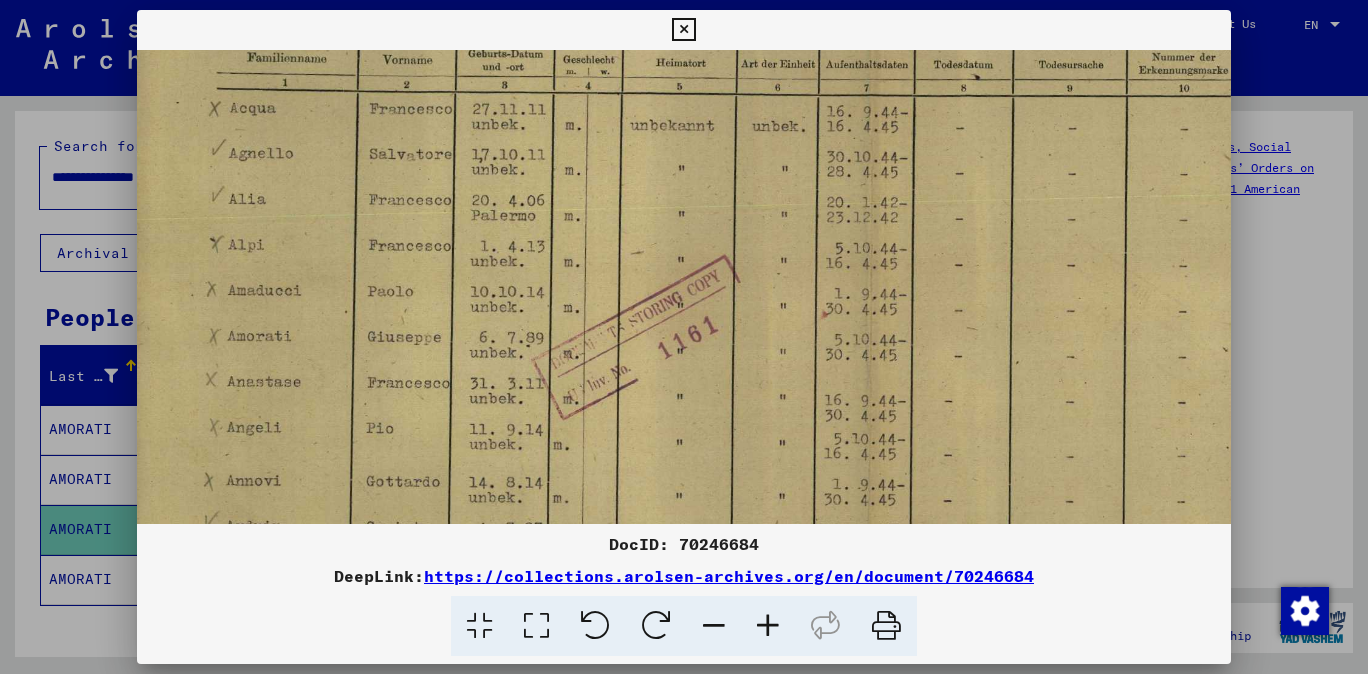 scroll, scrollTop: 286, scrollLeft: 16, axis: both 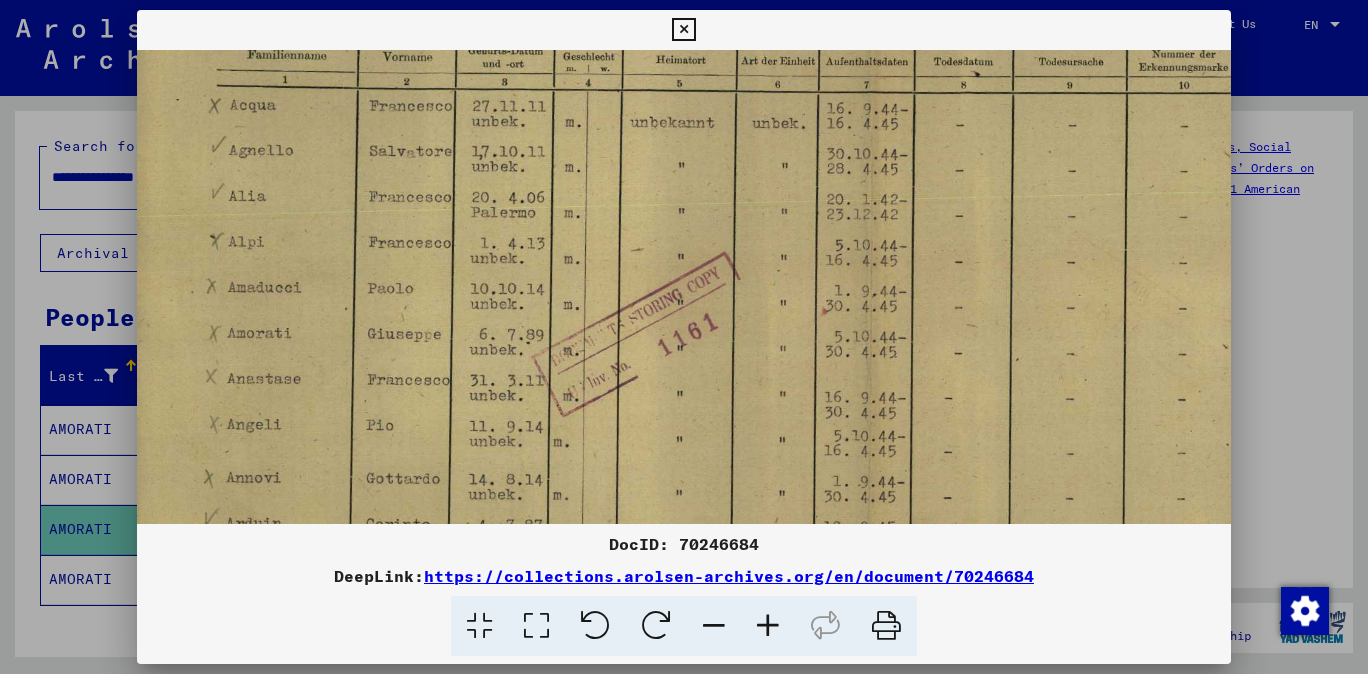 drag, startPoint x: 858, startPoint y: 382, endPoint x: 982, endPoint y: 335, distance: 132.60844 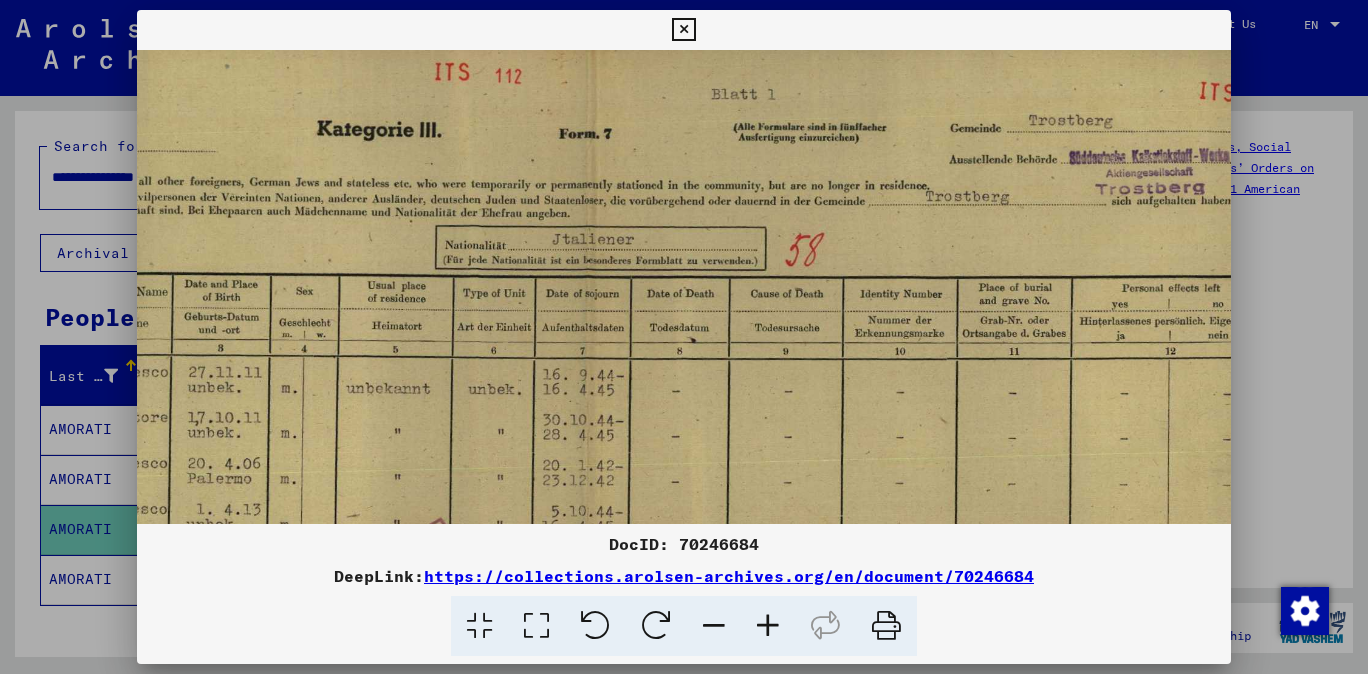 drag, startPoint x: 1050, startPoint y: 249, endPoint x: 746, endPoint y: 490, distance: 387.93942 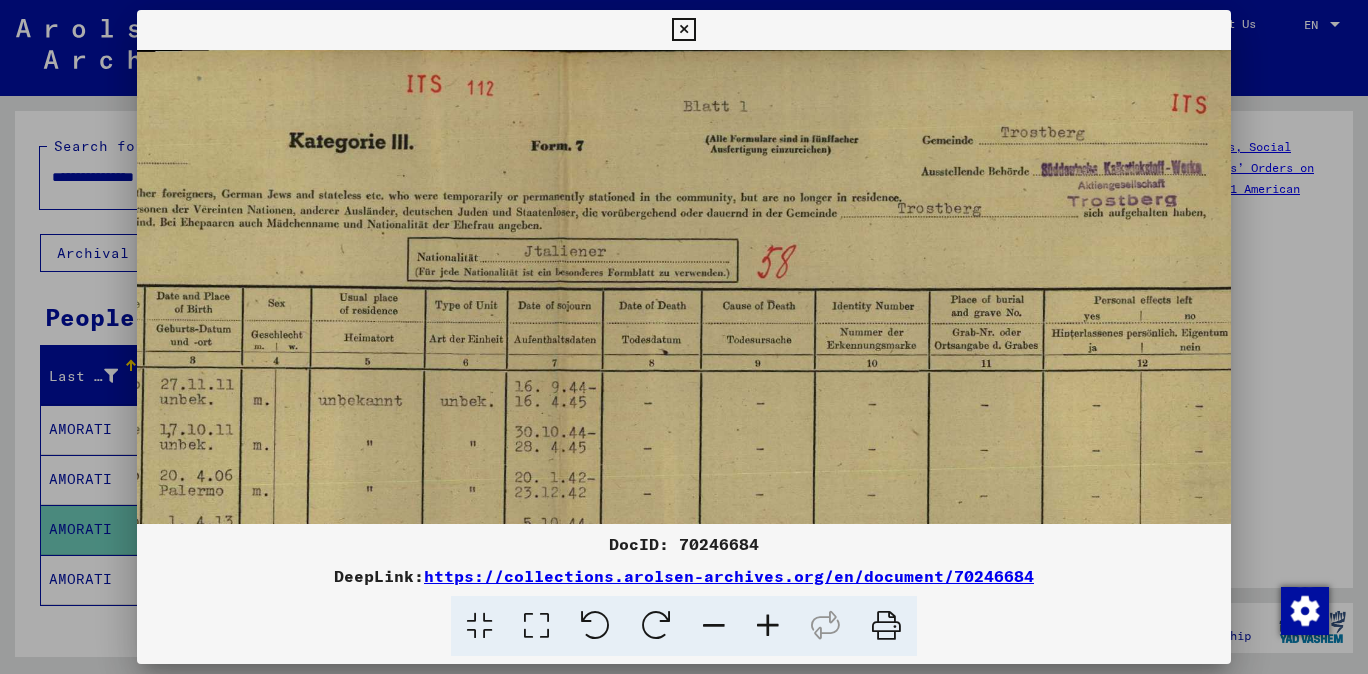 click at bounding box center [683, 30] 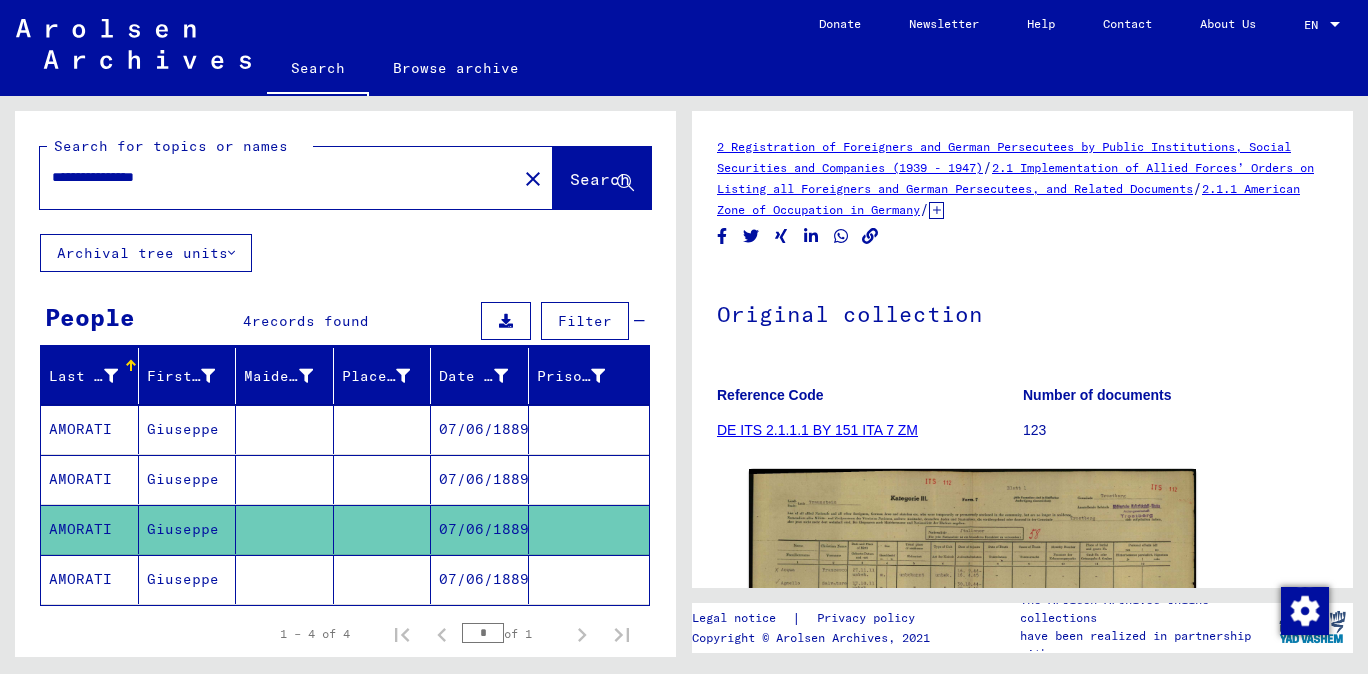 click 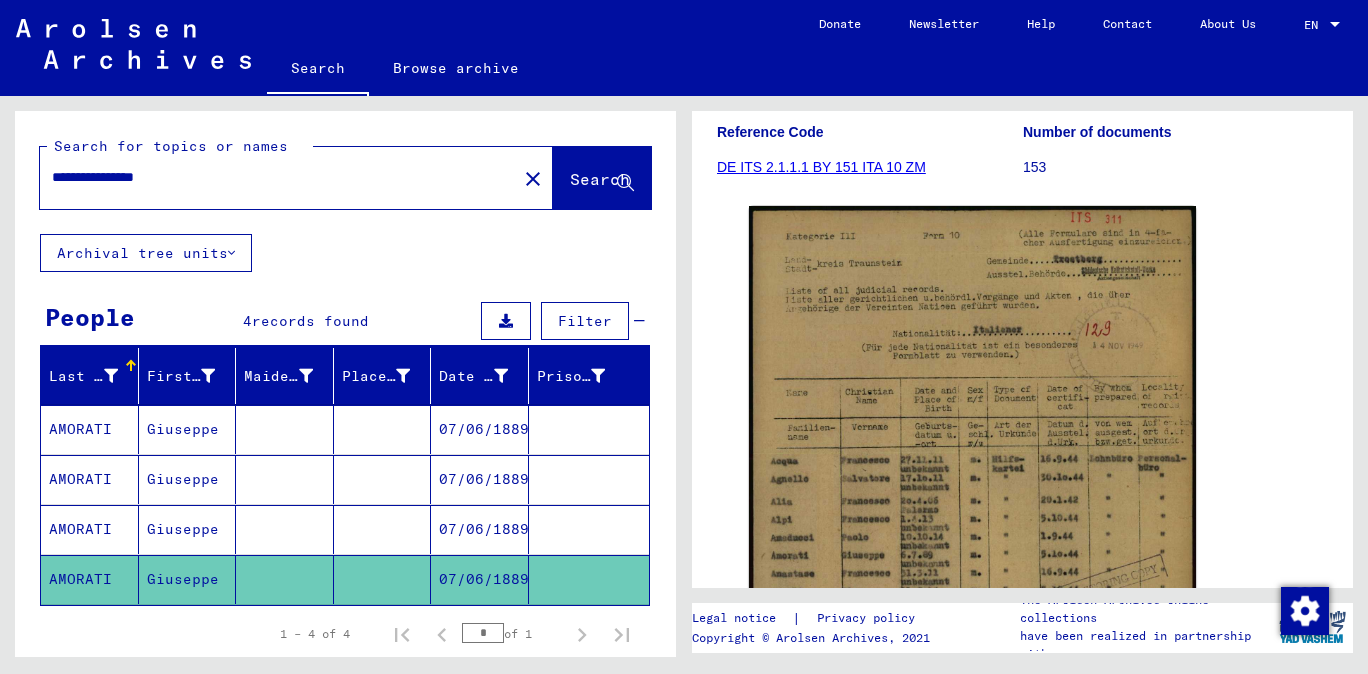scroll, scrollTop: 440, scrollLeft: 0, axis: vertical 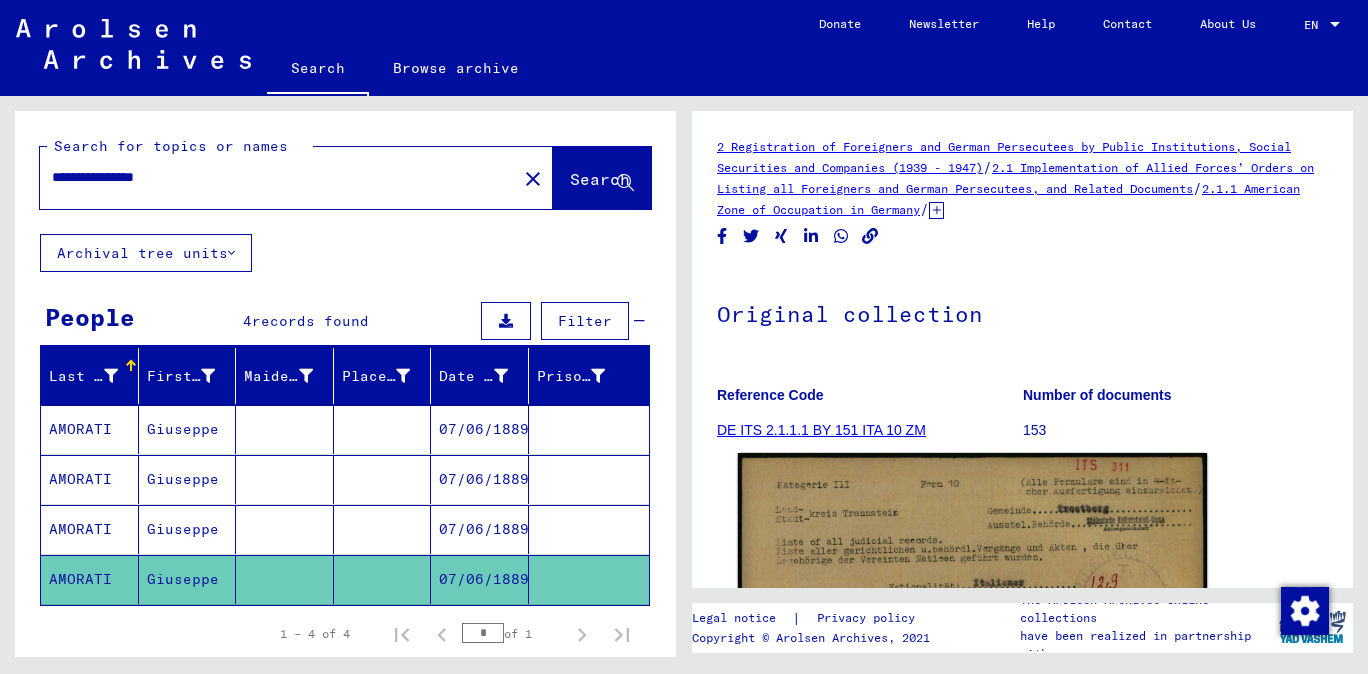 click 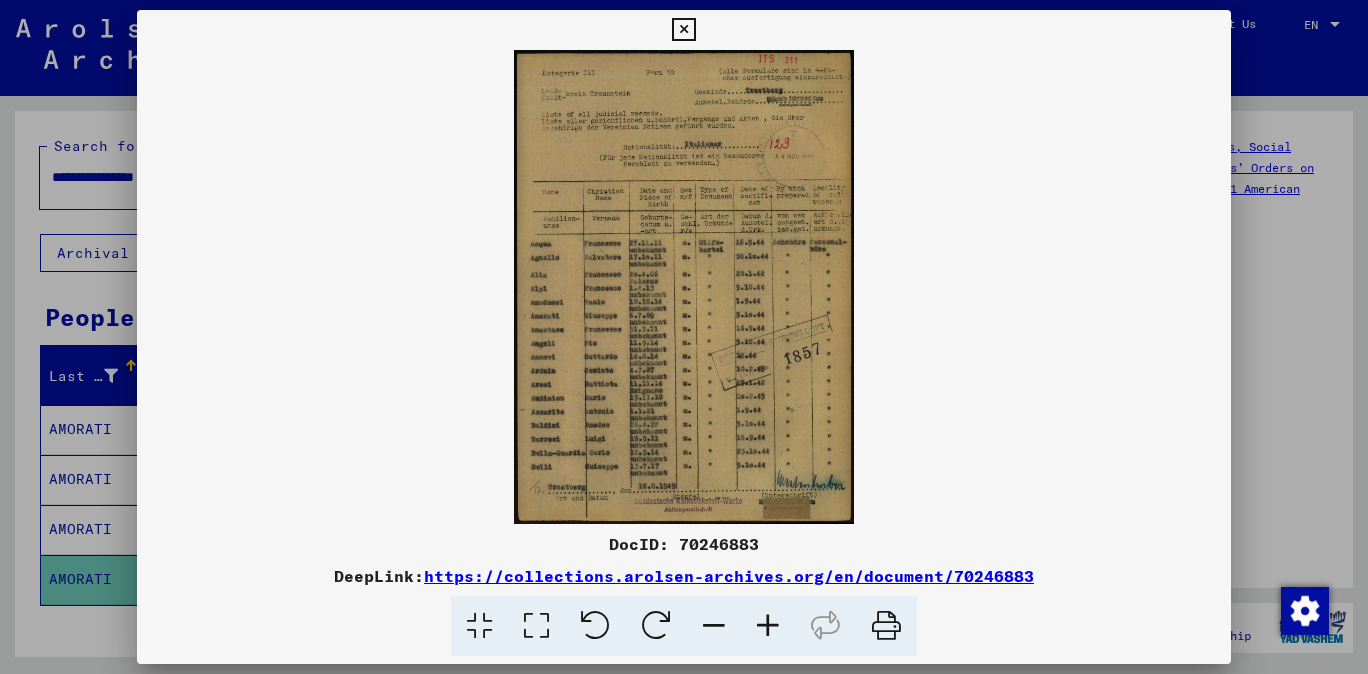 click at bounding box center [768, 626] 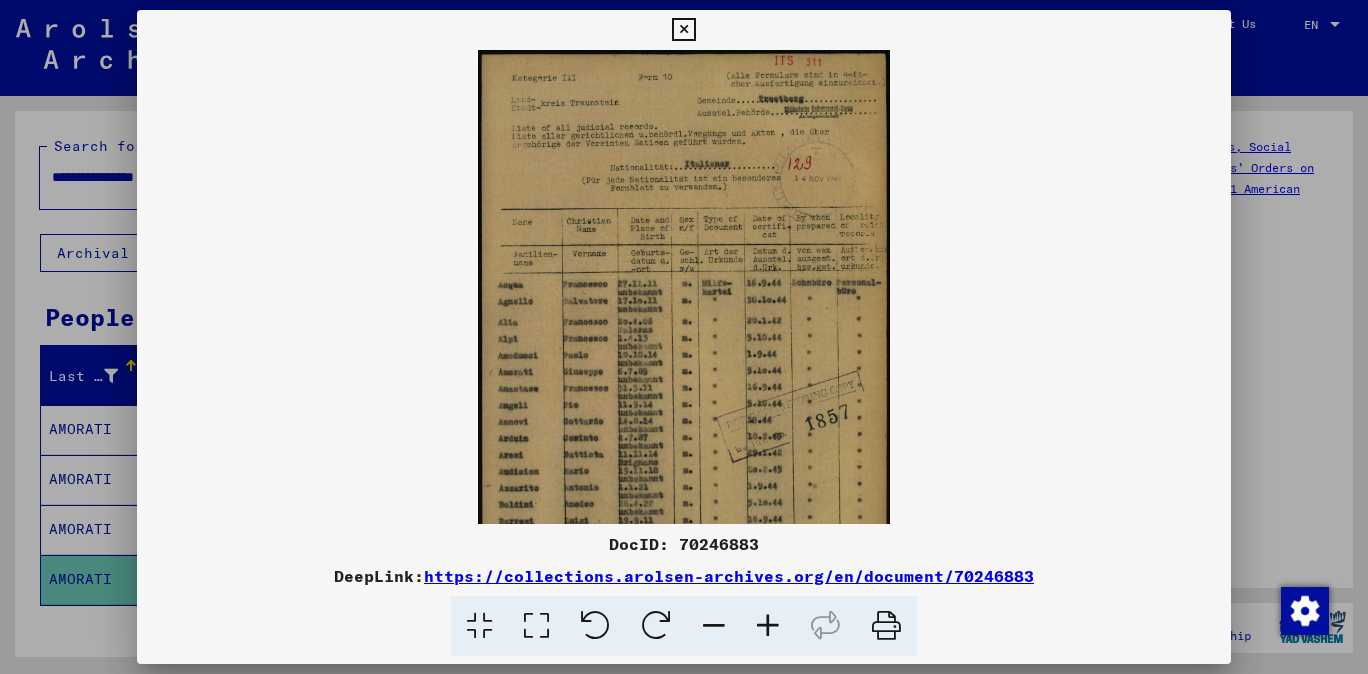 click at bounding box center (768, 626) 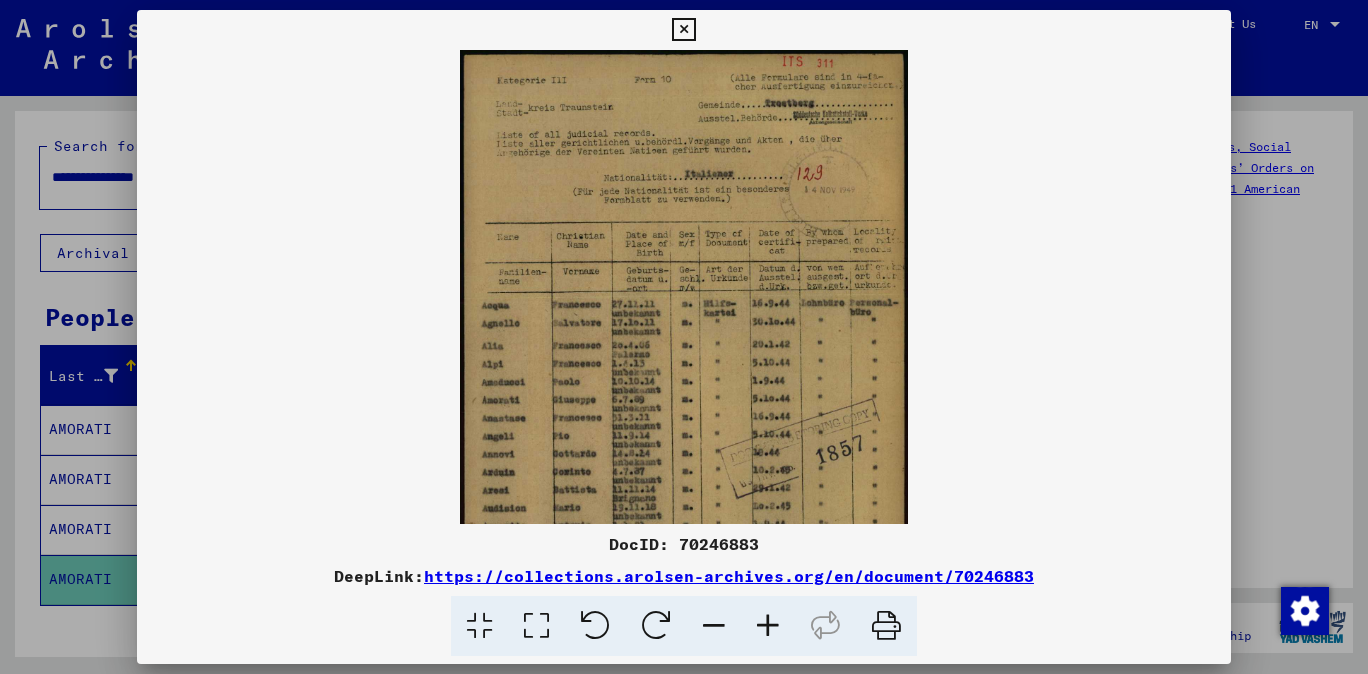 click at bounding box center (768, 626) 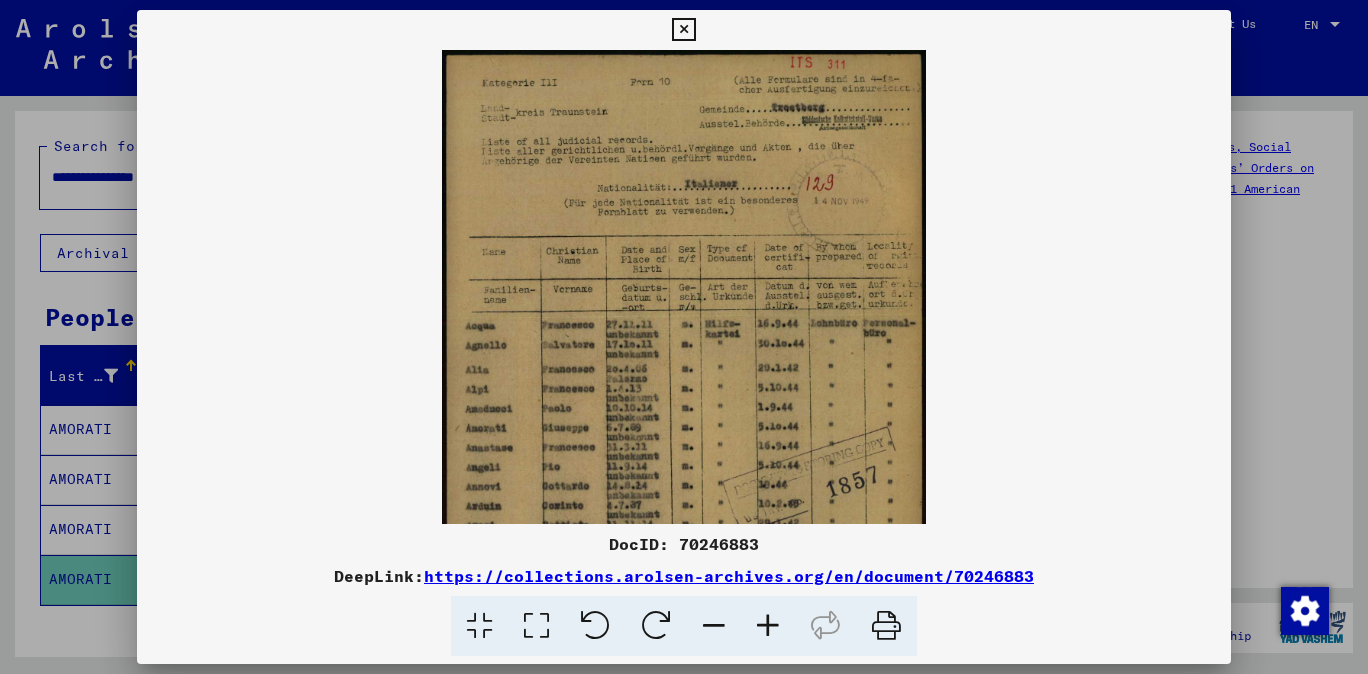 click at bounding box center (768, 626) 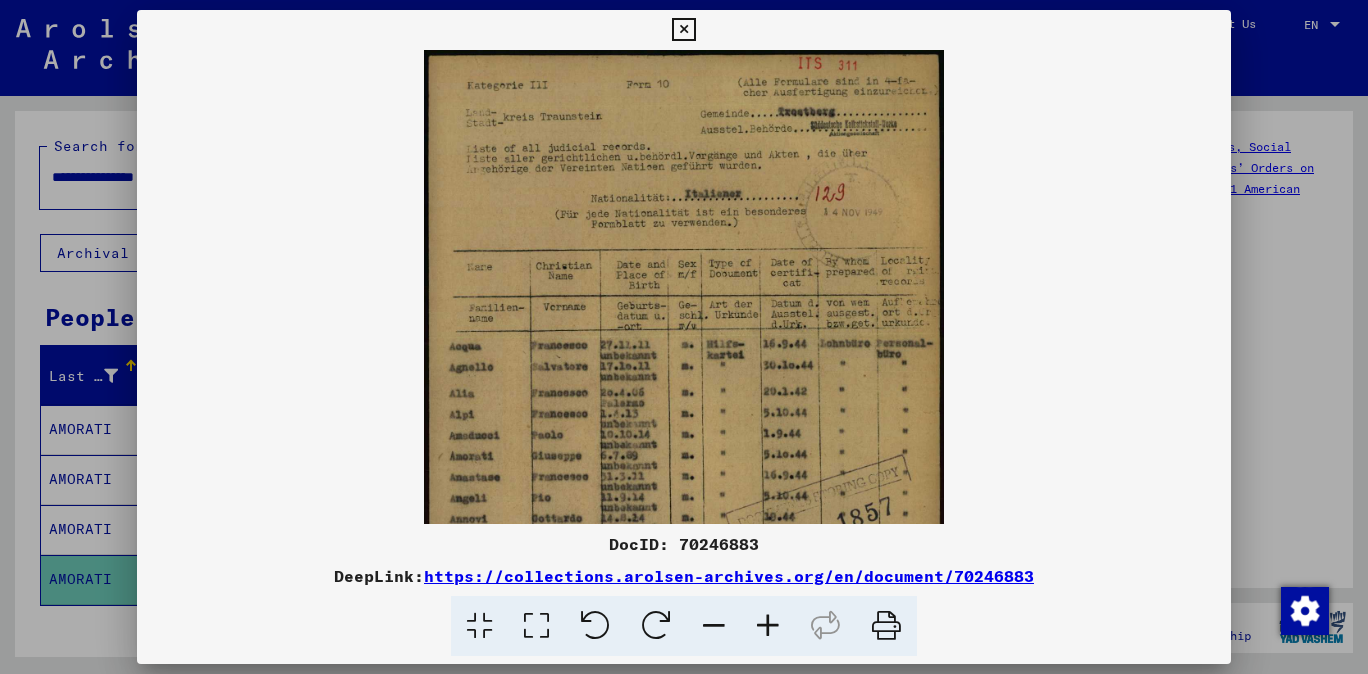 click at bounding box center [768, 626] 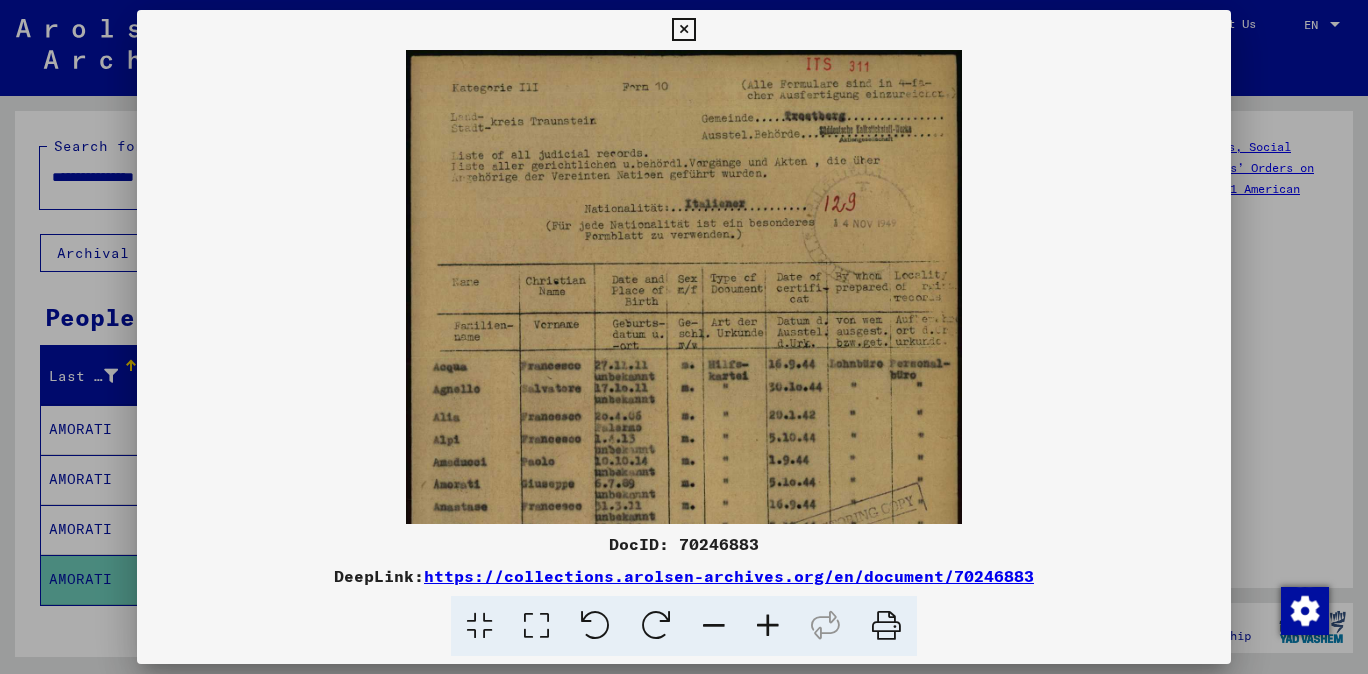 click at bounding box center (768, 626) 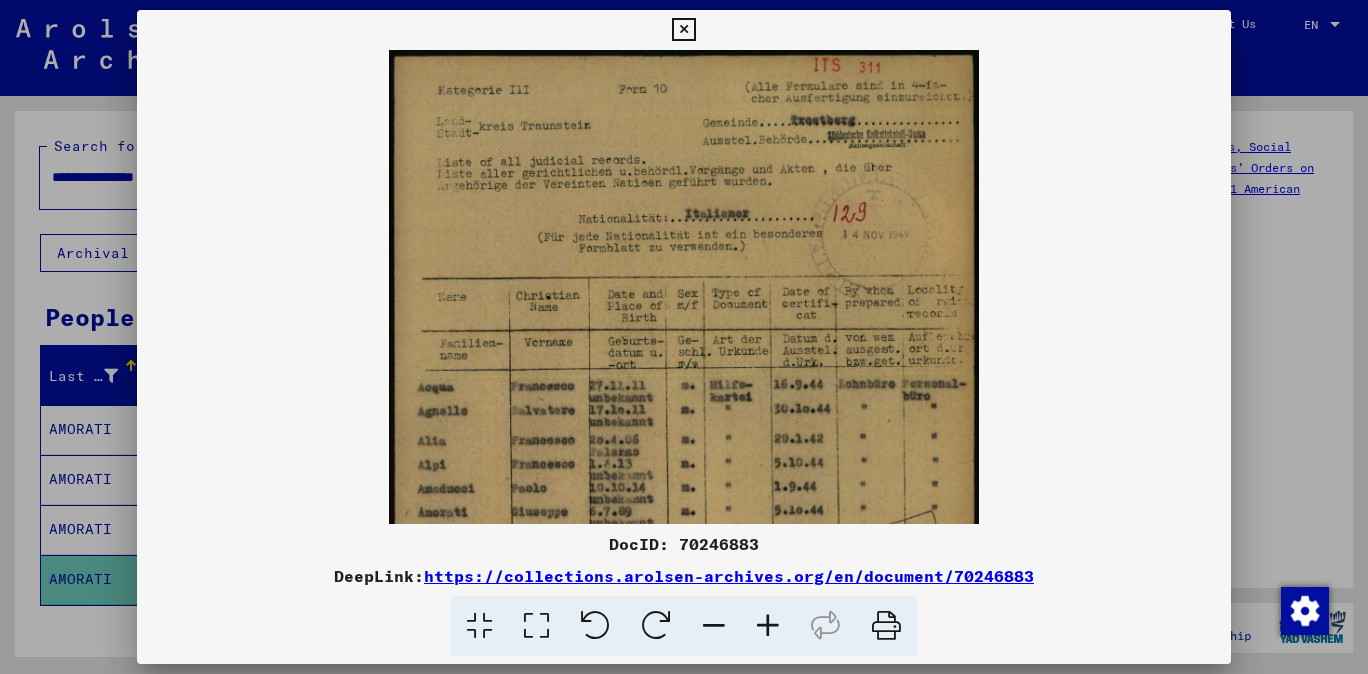 click at bounding box center (768, 626) 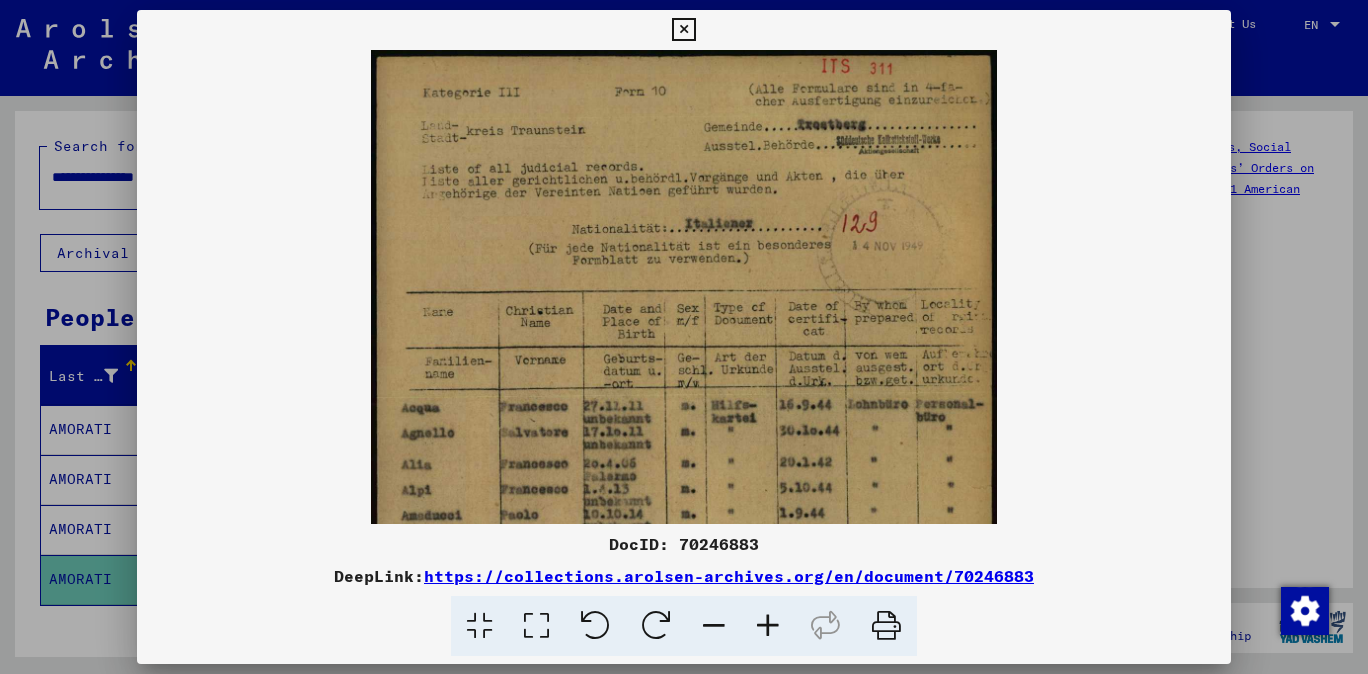 click at bounding box center [768, 626] 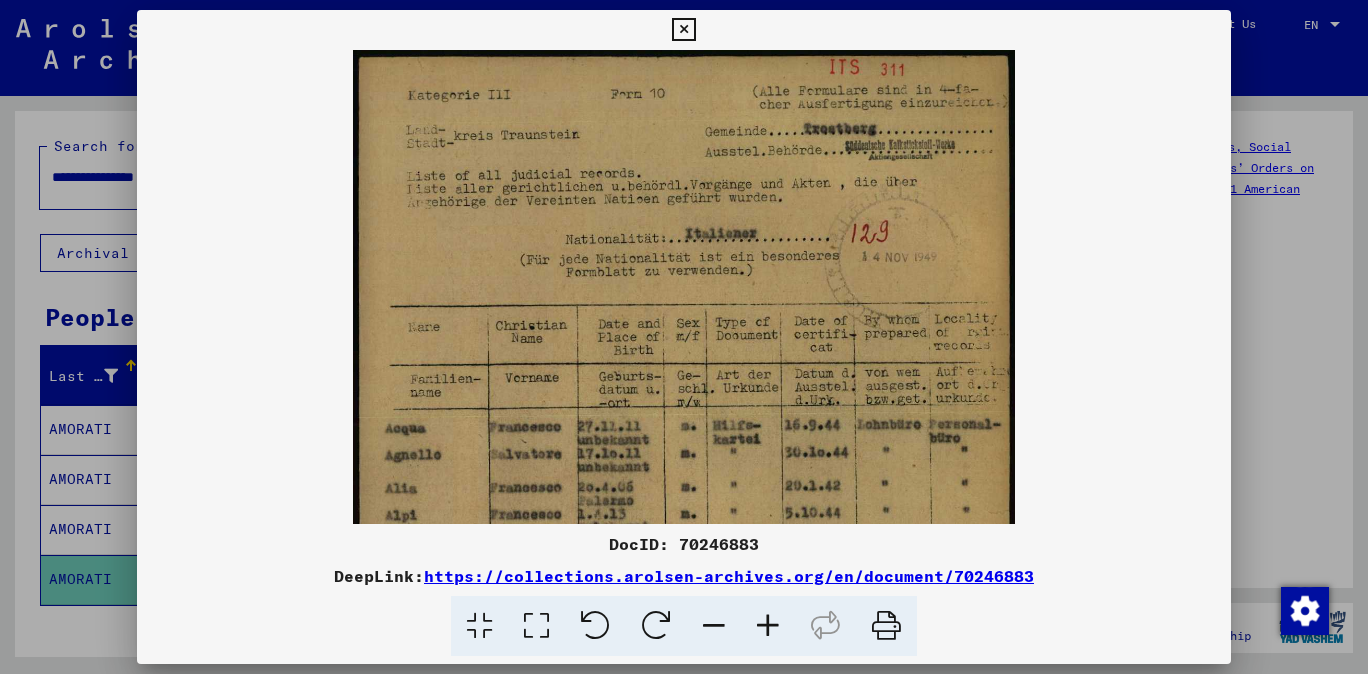 click at bounding box center (768, 626) 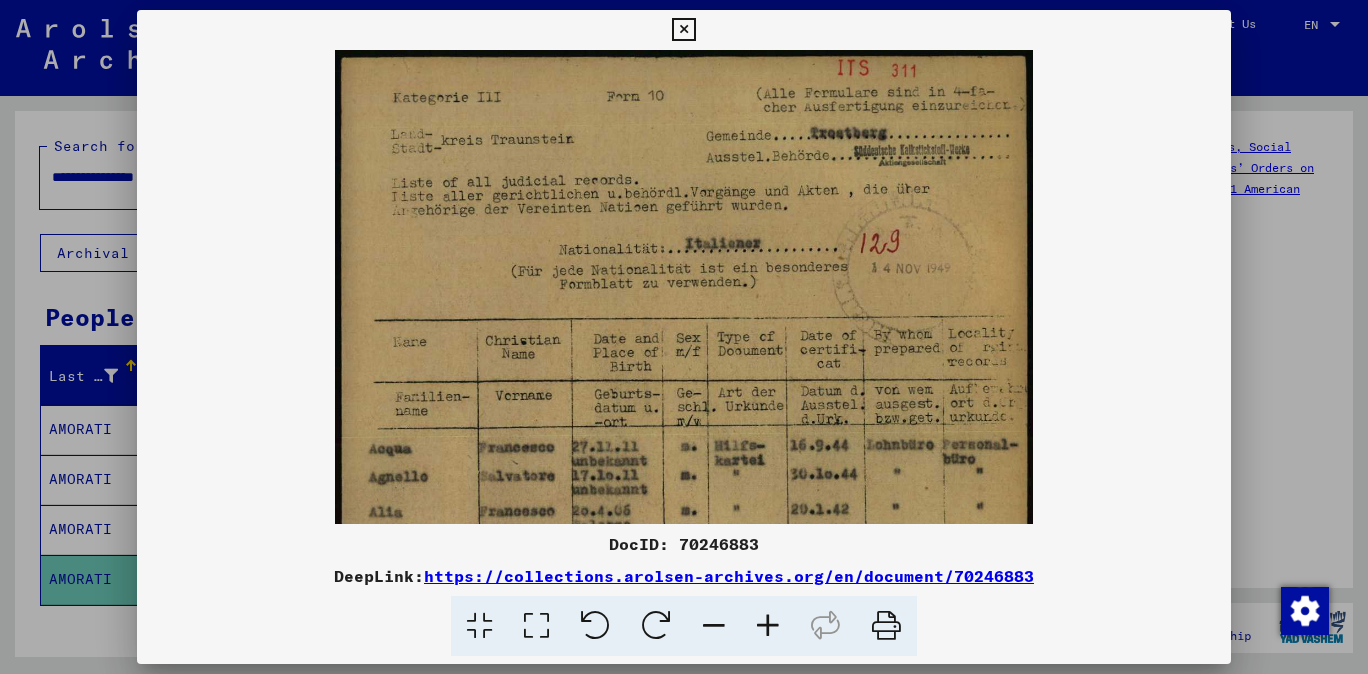 click at bounding box center [683, 30] 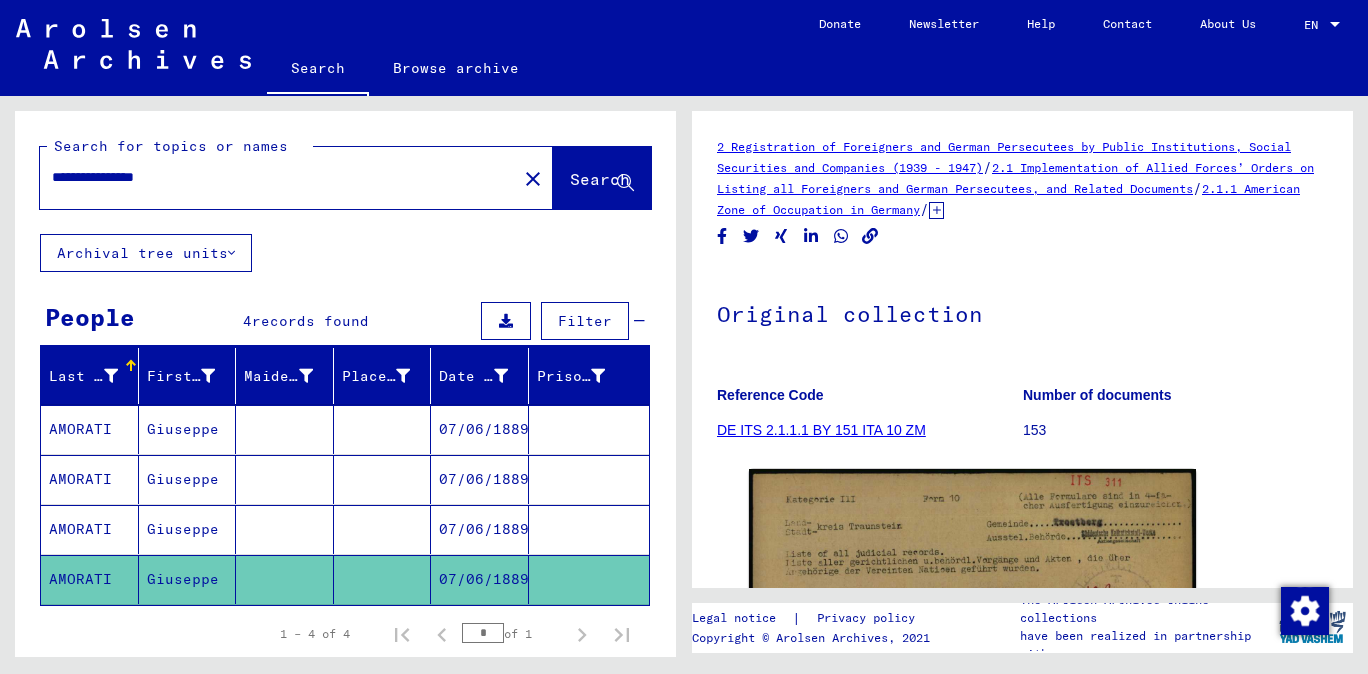 click 